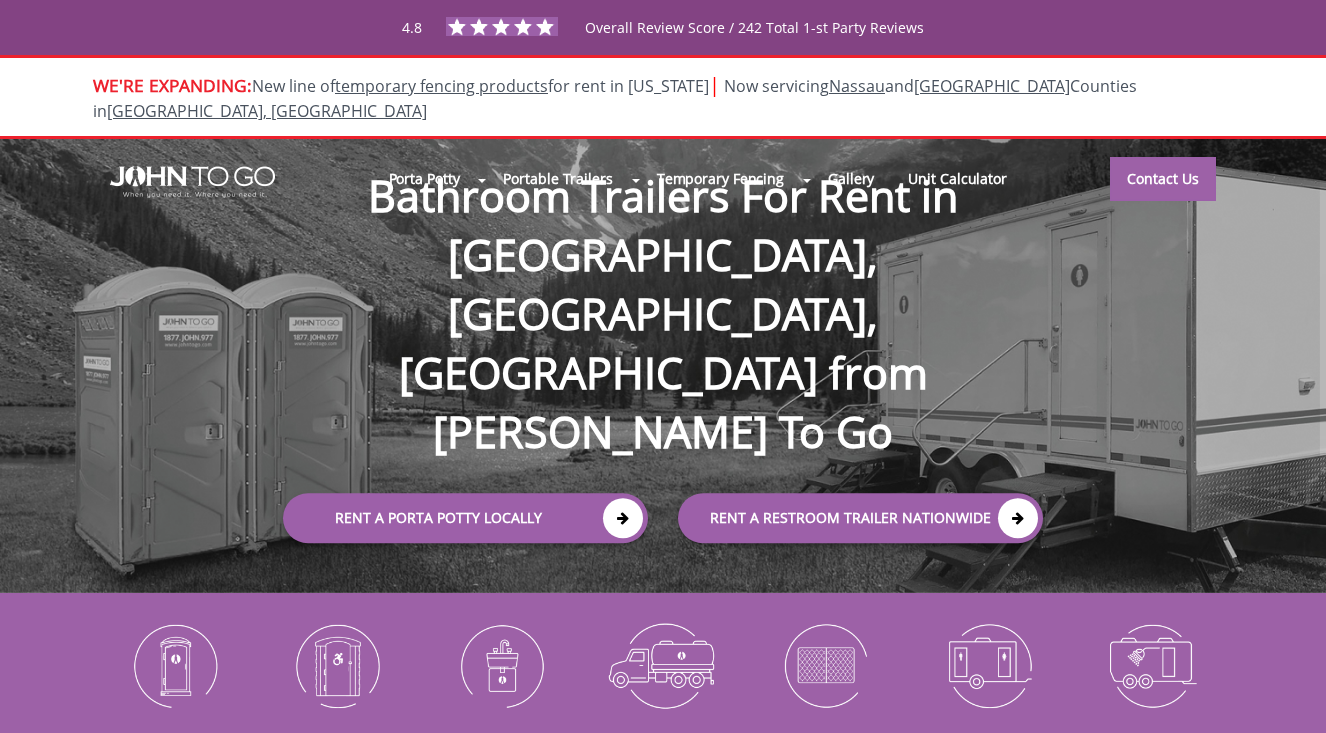scroll, scrollTop: 0, scrollLeft: 0, axis: both 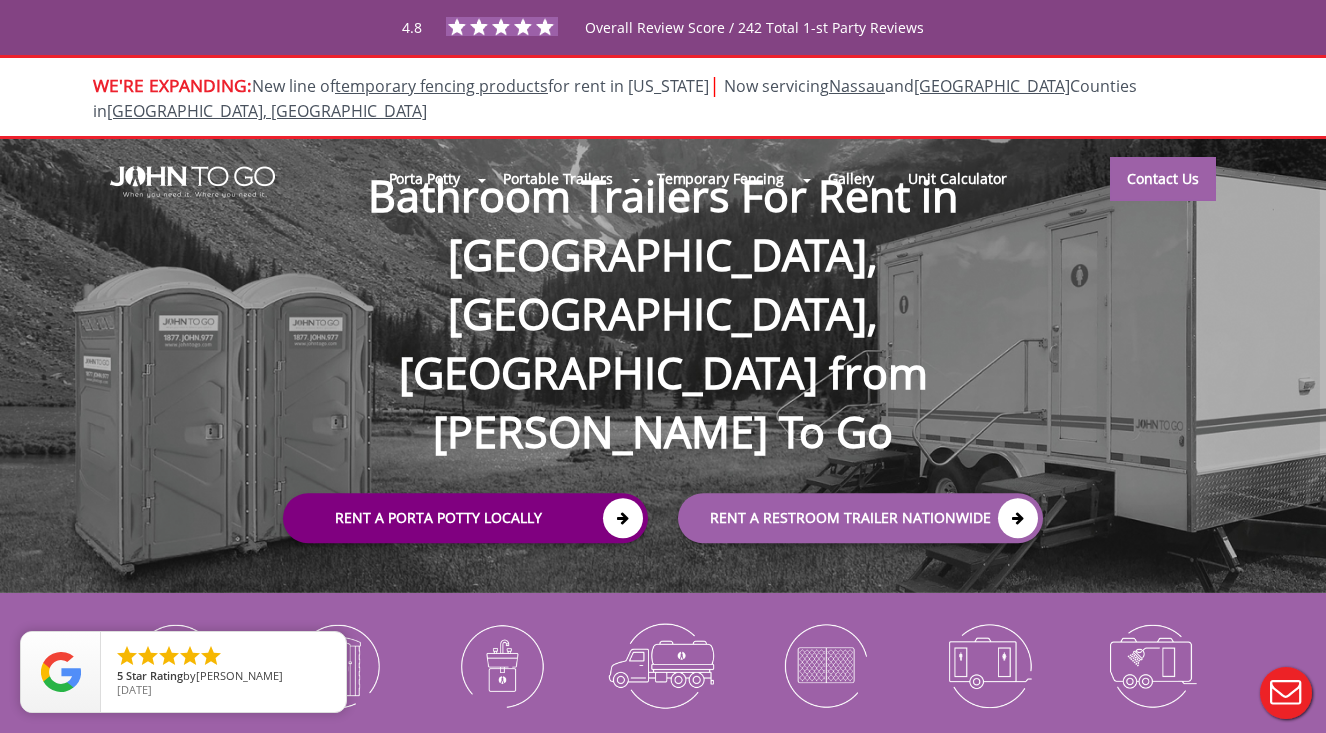 click at bounding box center [623, 518] 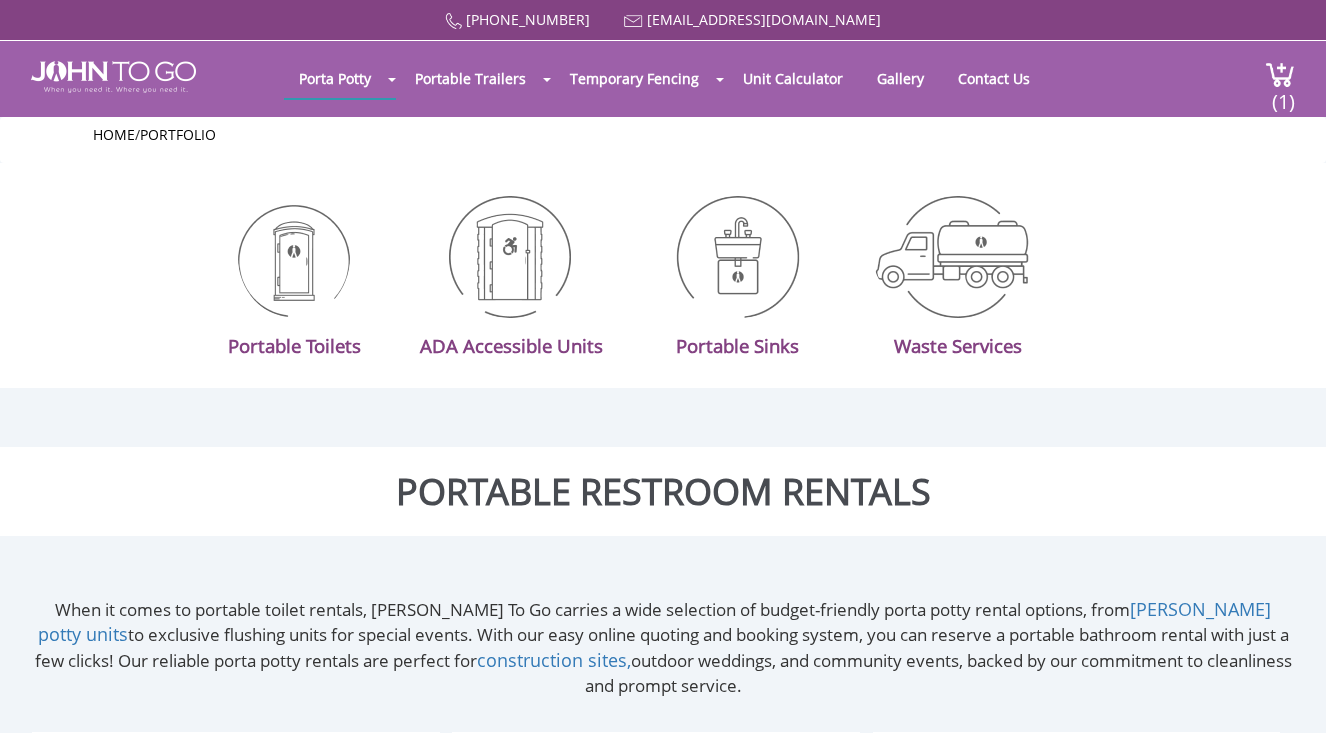 scroll, scrollTop: 0, scrollLeft: 0, axis: both 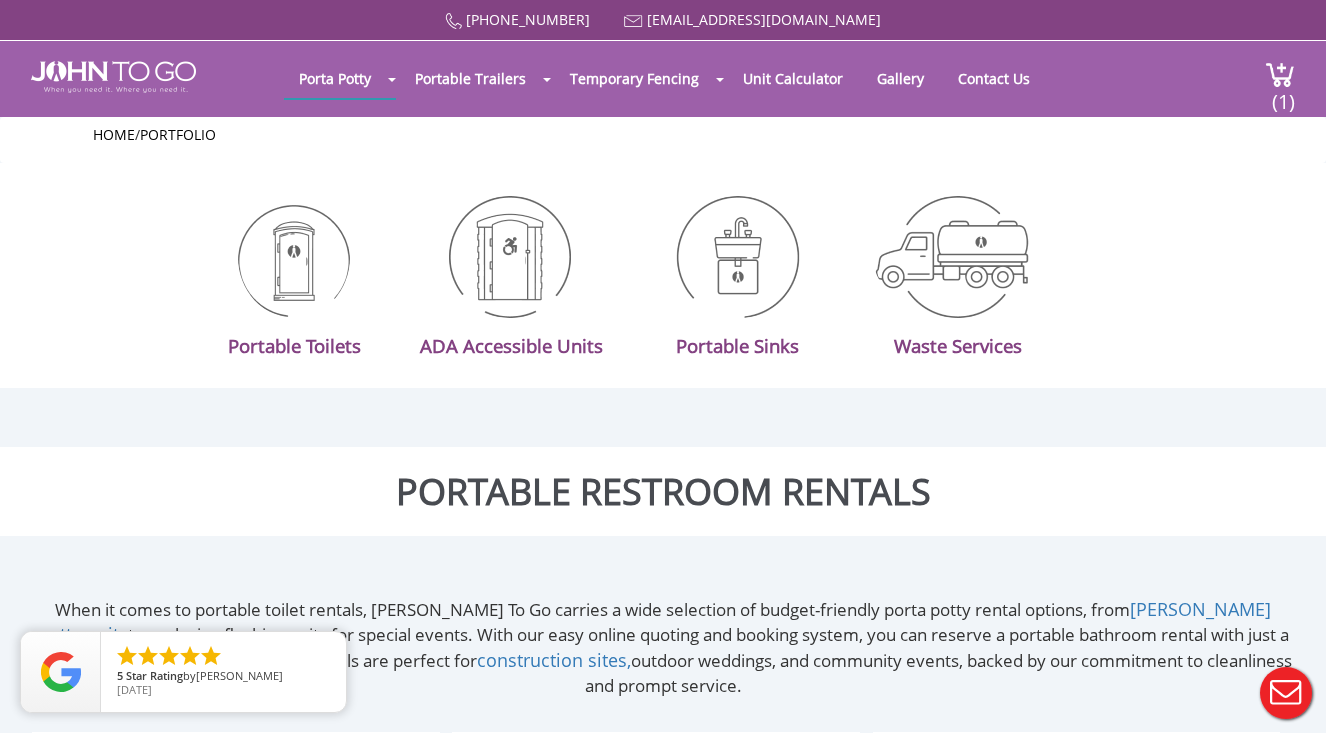 click on "Portable Toilets" at bounding box center [294, 338] 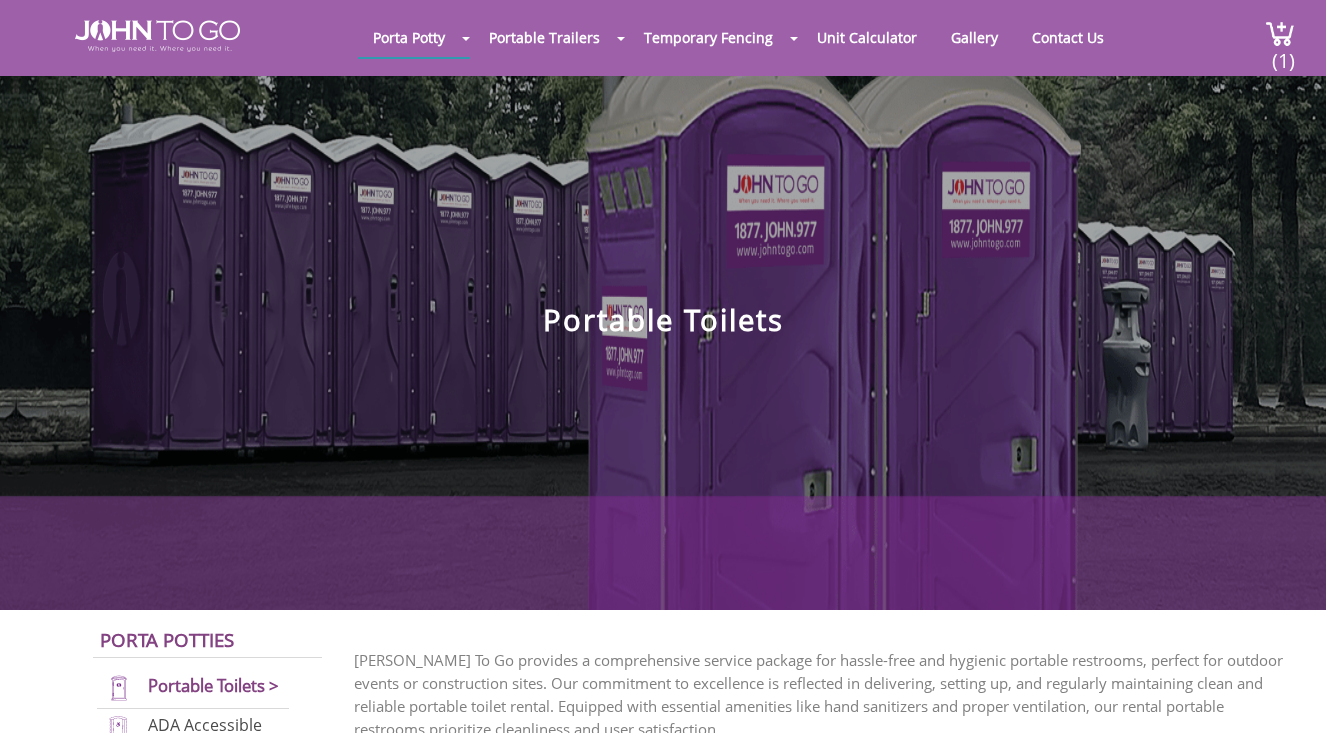 scroll, scrollTop: 0, scrollLeft: 0, axis: both 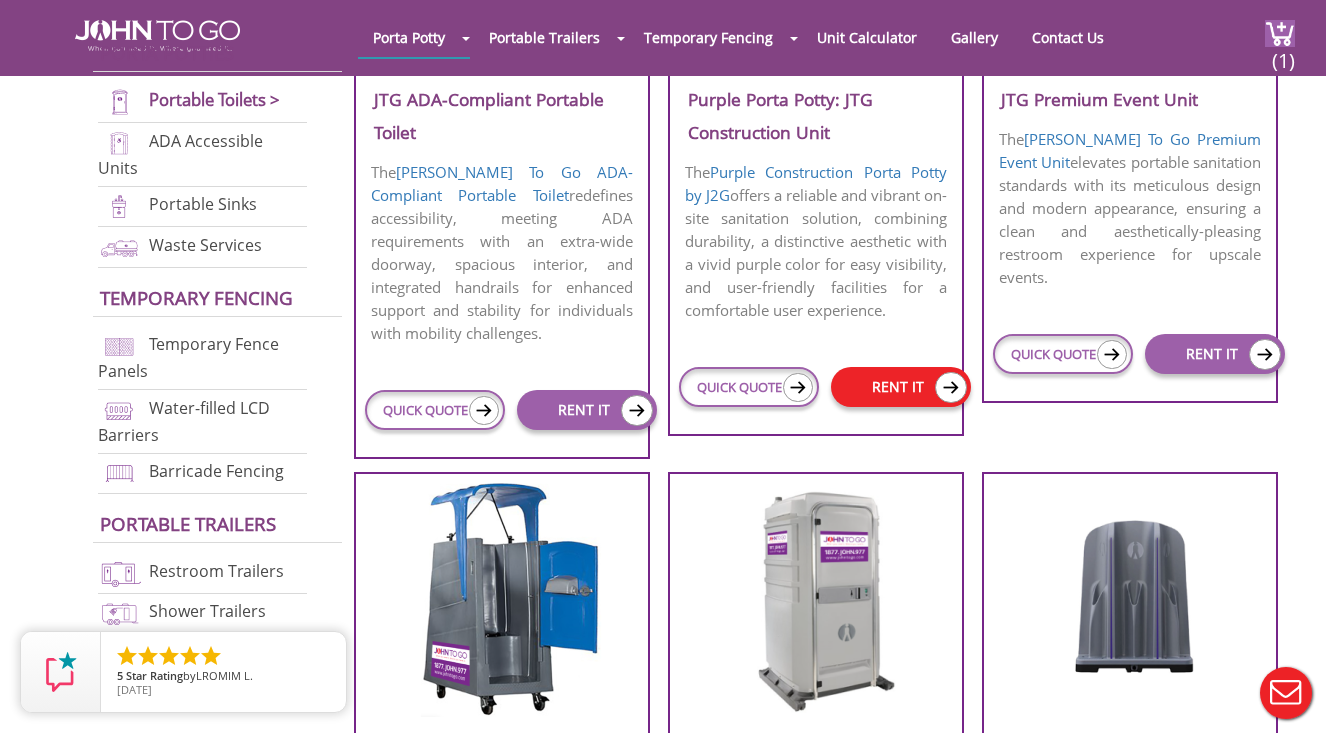 click at bounding box center [951, 387] 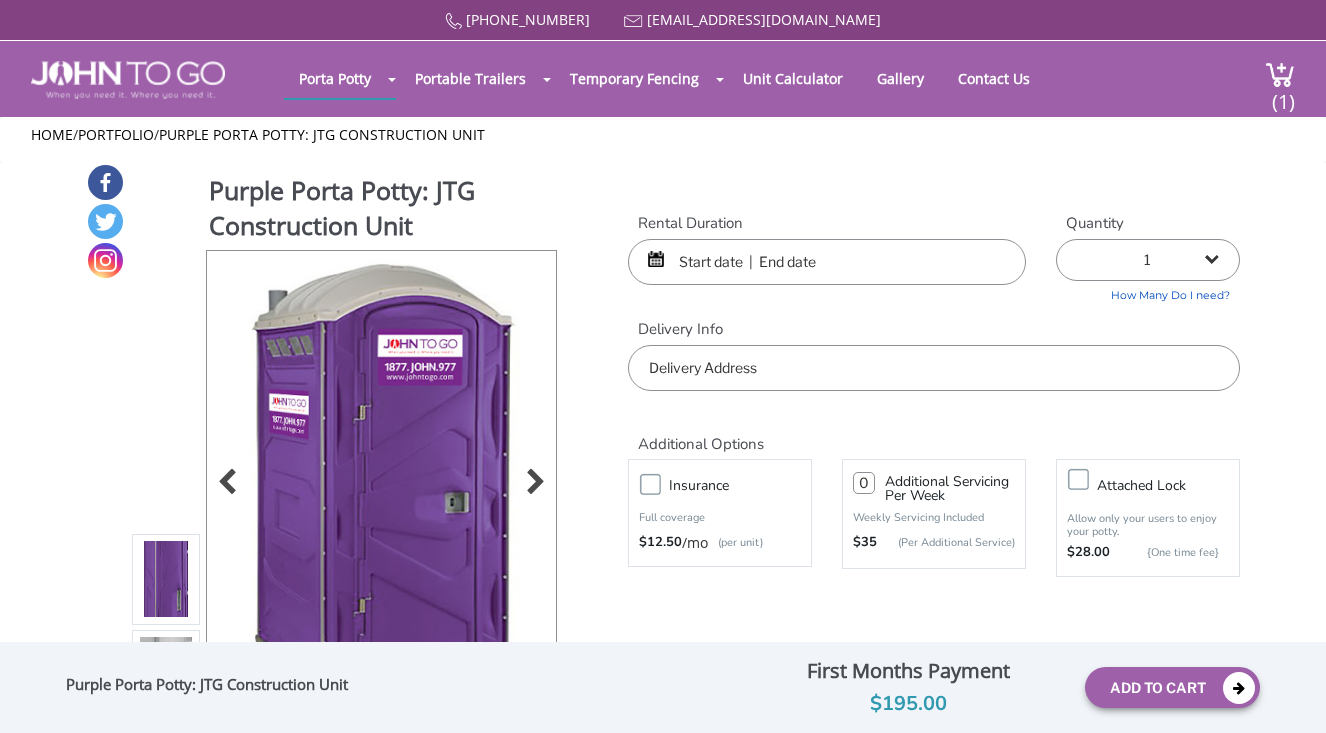 scroll, scrollTop: 338, scrollLeft: 0, axis: vertical 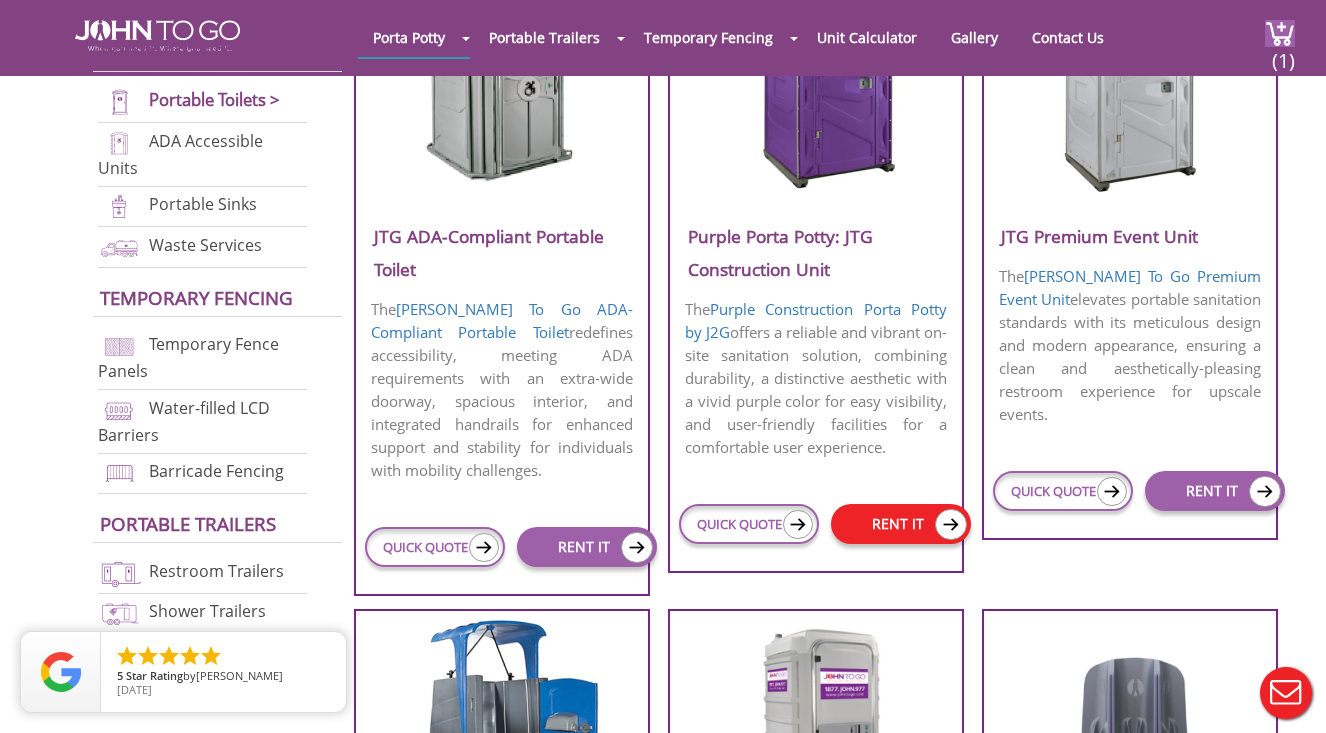 click on "RENT IT" at bounding box center (901, 524) 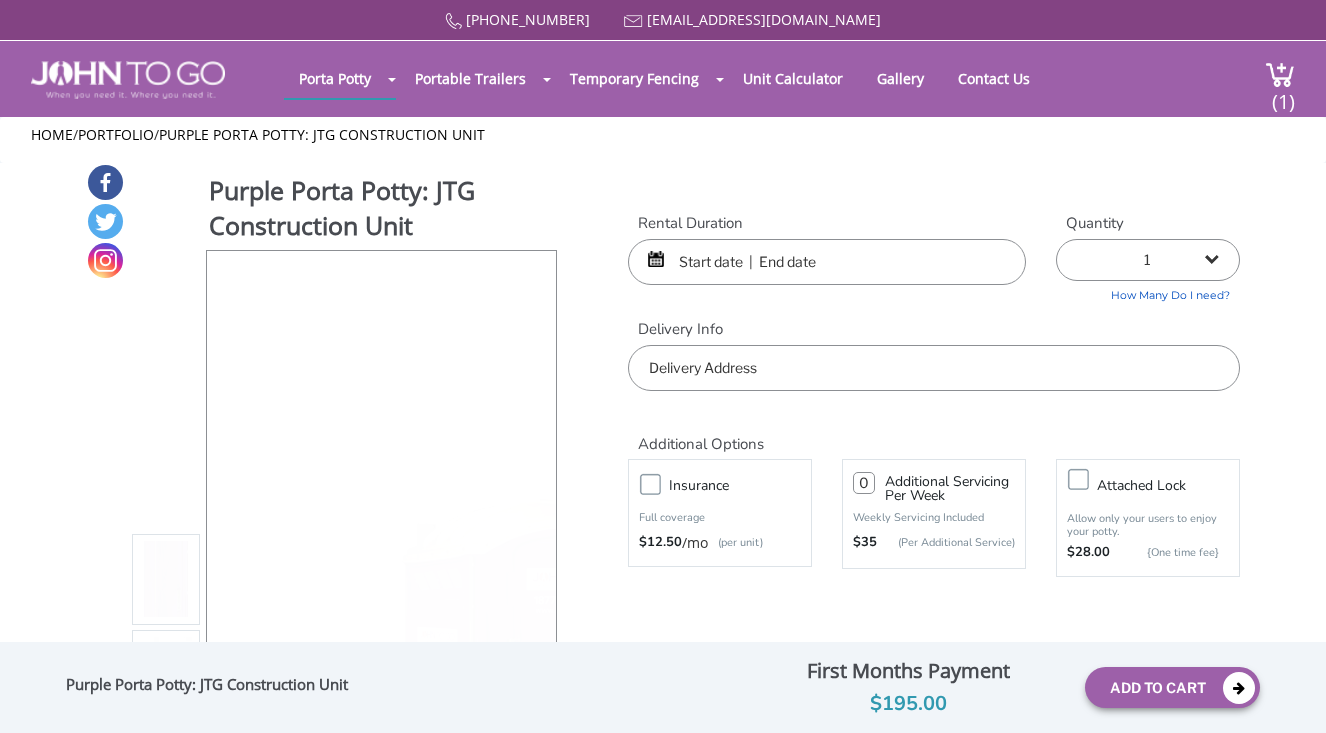 scroll, scrollTop: 0, scrollLeft: 0, axis: both 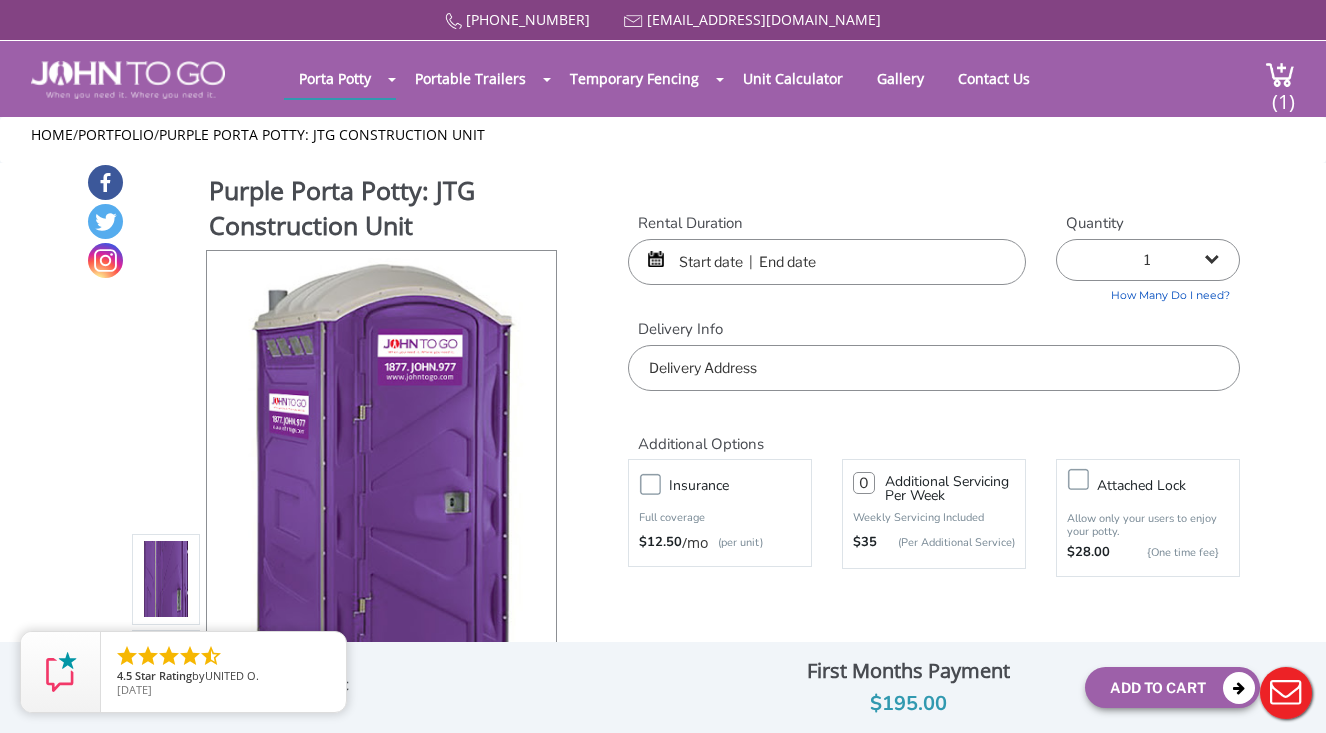 click at bounding box center [827, 262] 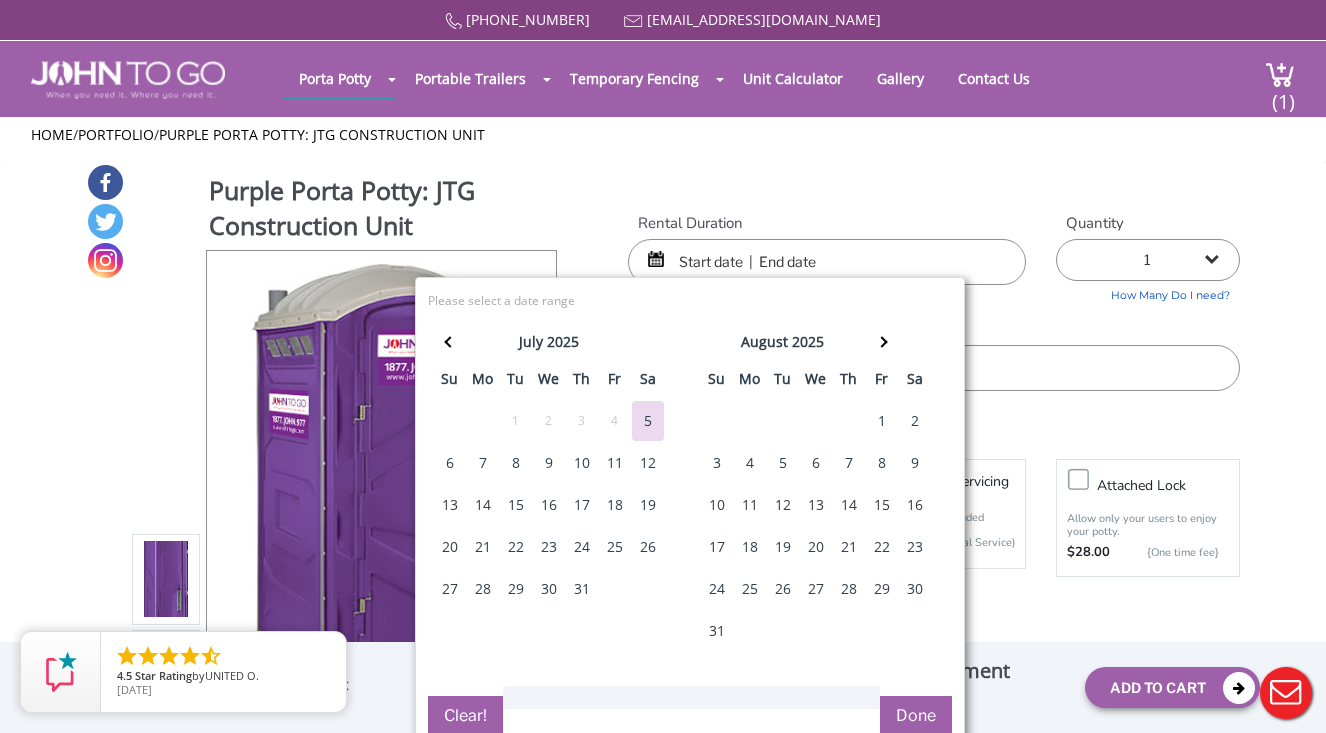 click on "25" at bounding box center (615, 547) 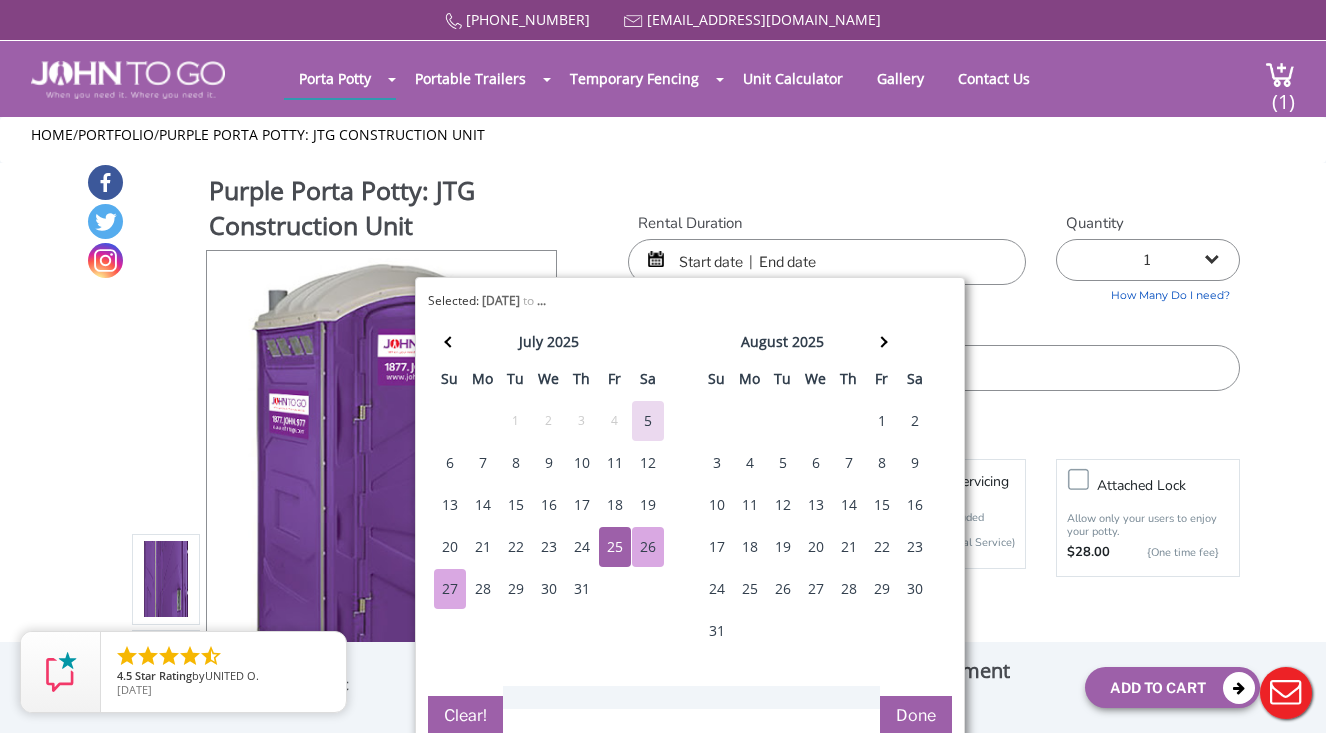 click on "27" at bounding box center [450, 589] 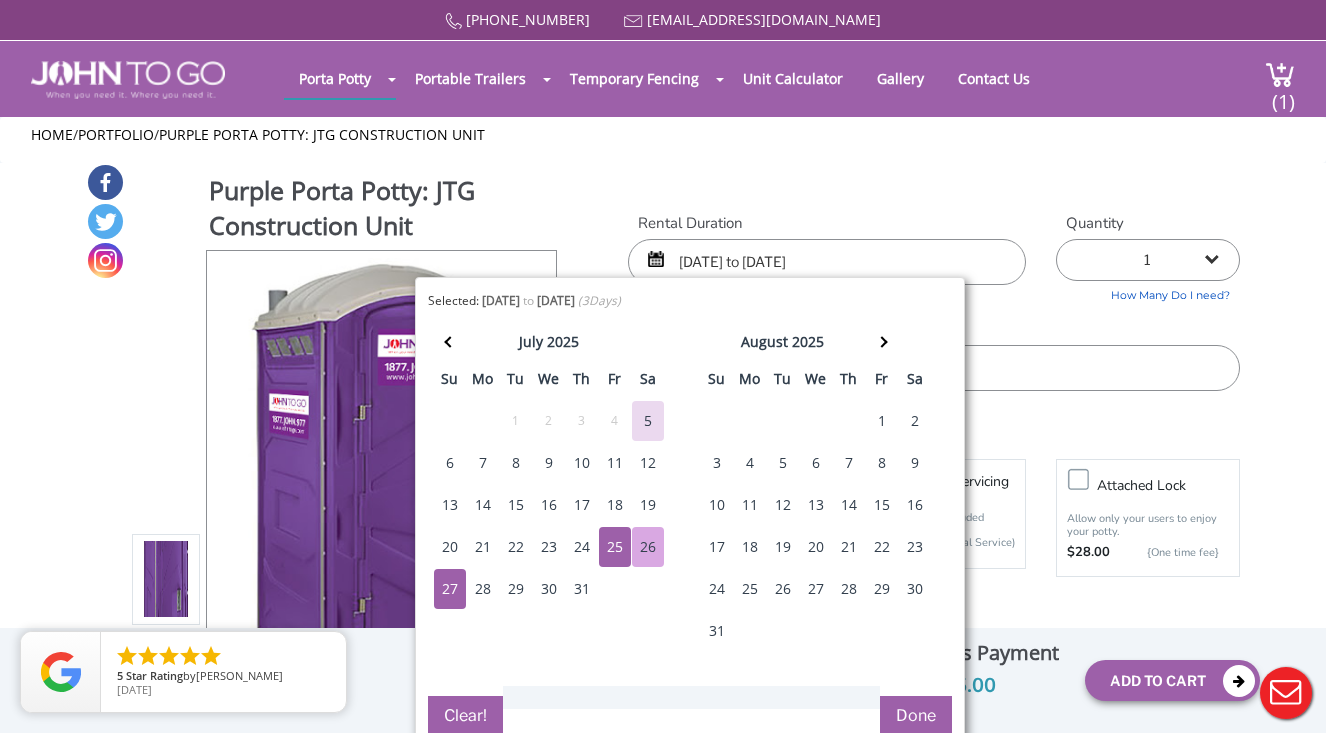 click at bounding box center [933, 368] 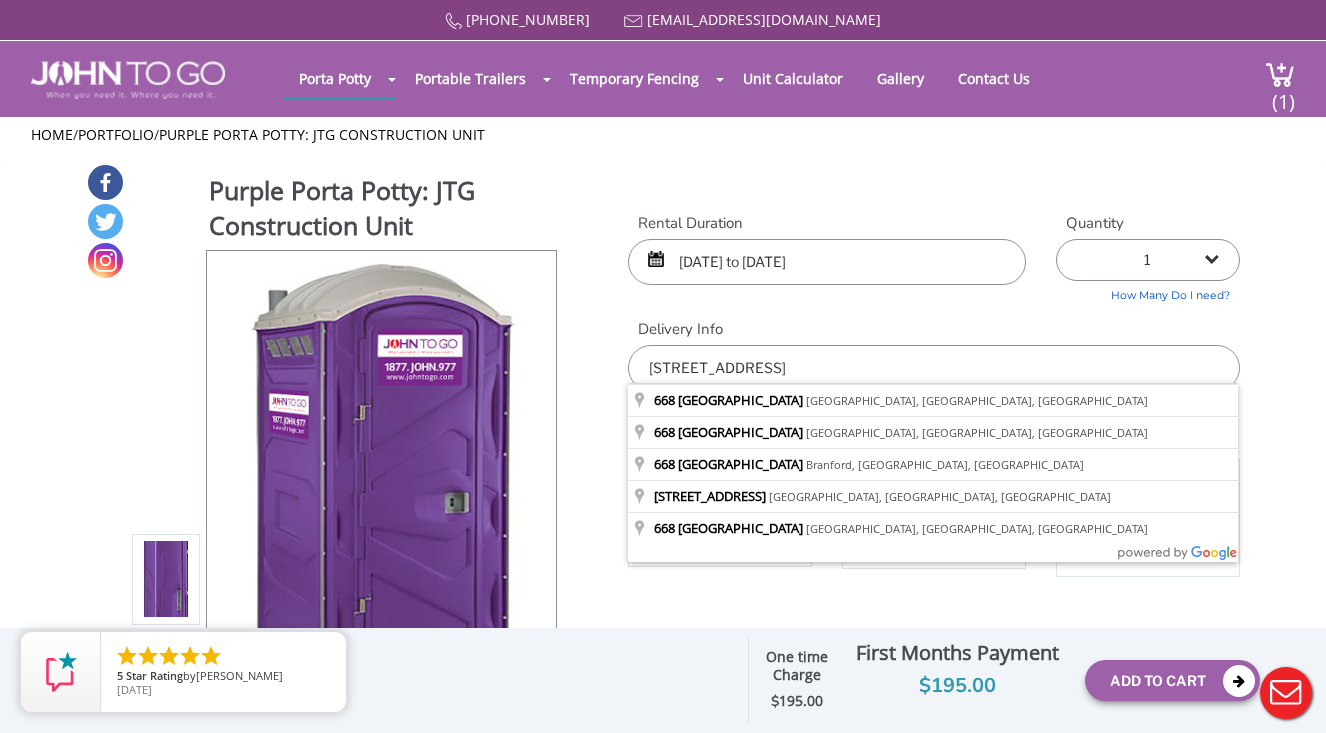 type on "668 Main Street, Belford, NJ, USA" 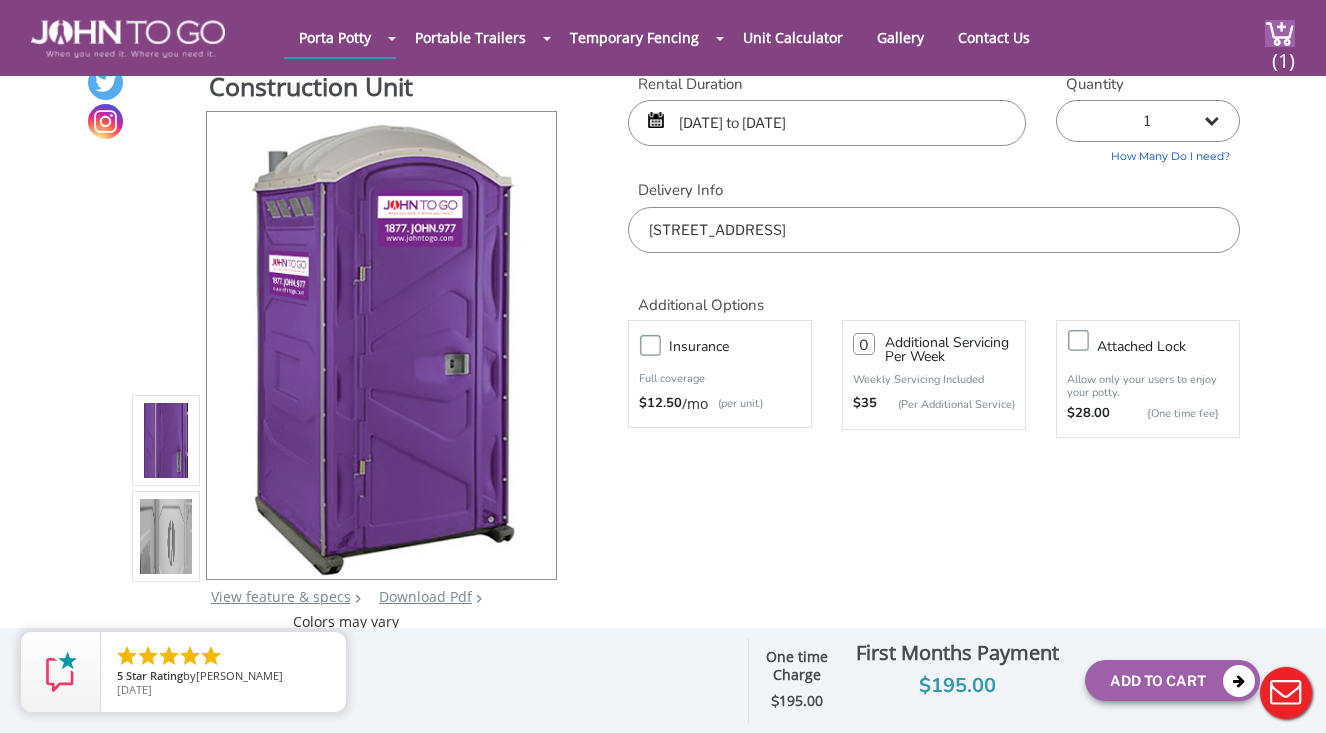 scroll, scrollTop: 59, scrollLeft: 0, axis: vertical 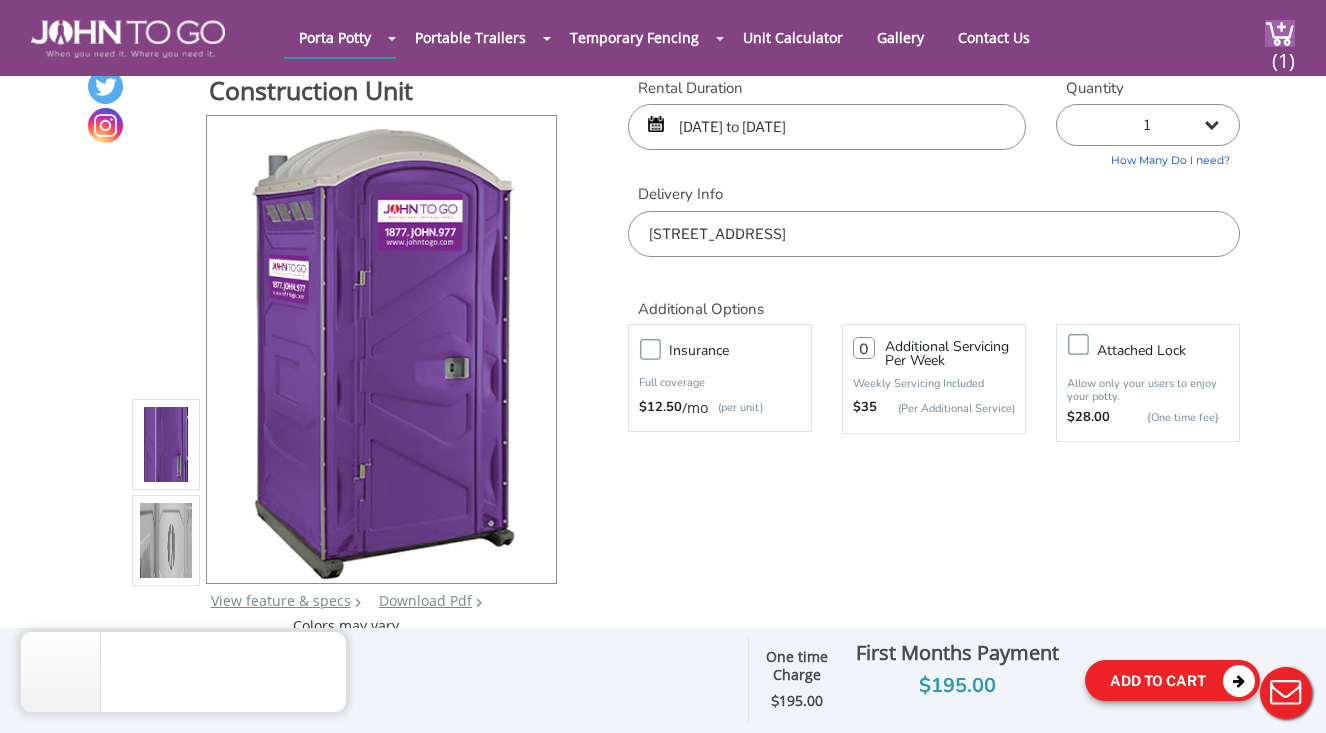 click on "Add To Cart" at bounding box center (1172, 680) 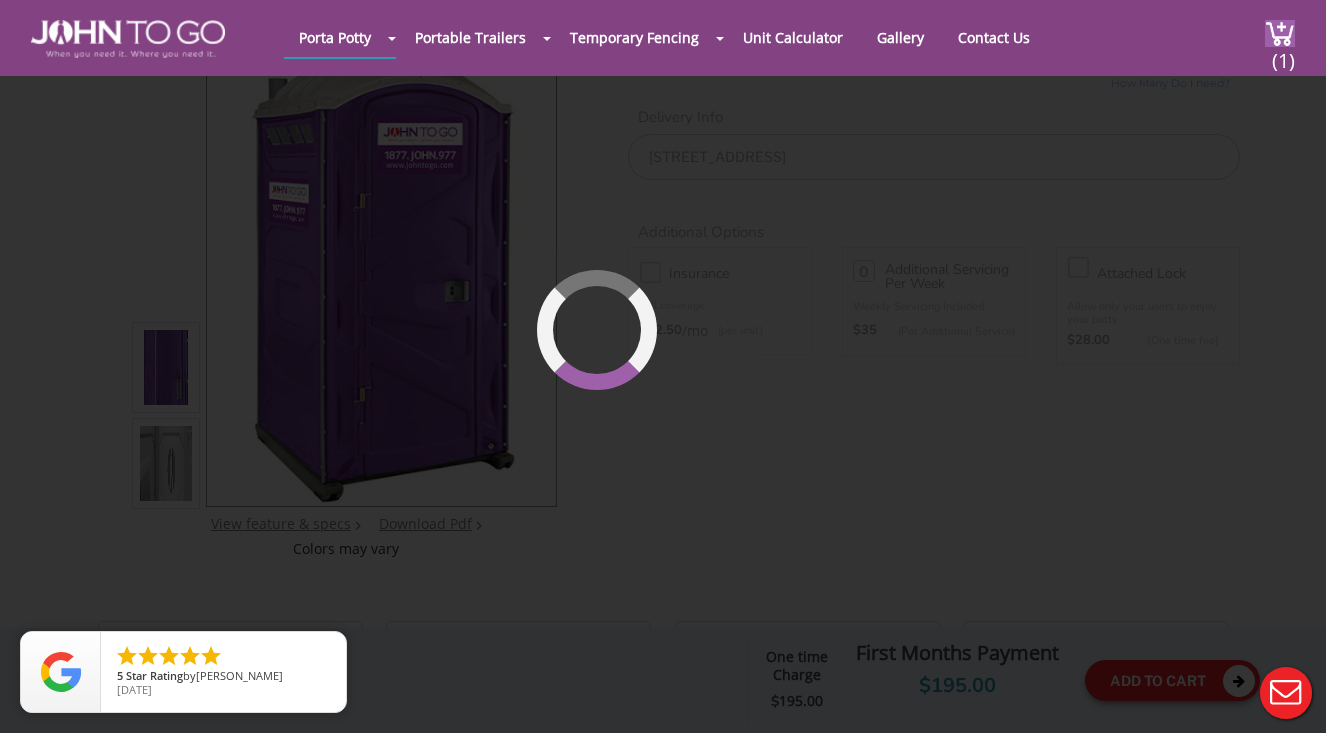 scroll, scrollTop: 137, scrollLeft: 0, axis: vertical 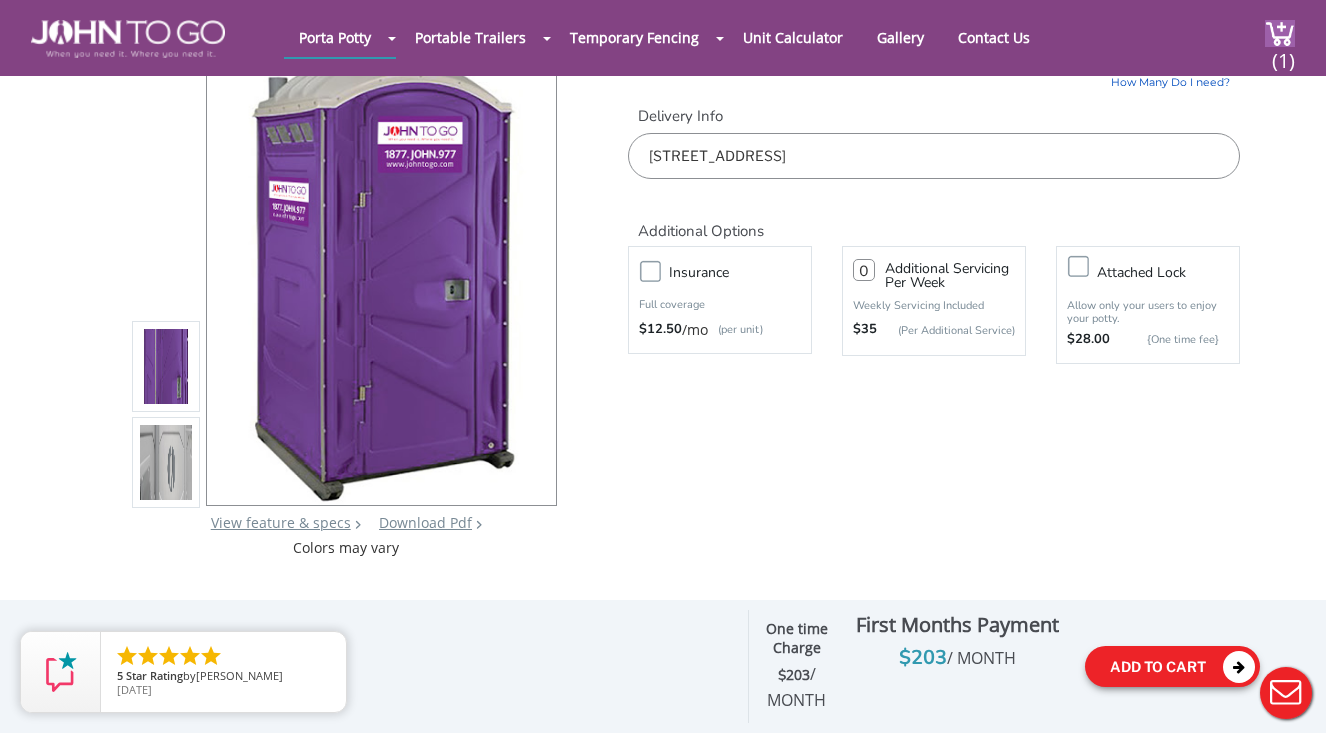 click on "Add To Cart" at bounding box center (1172, 666) 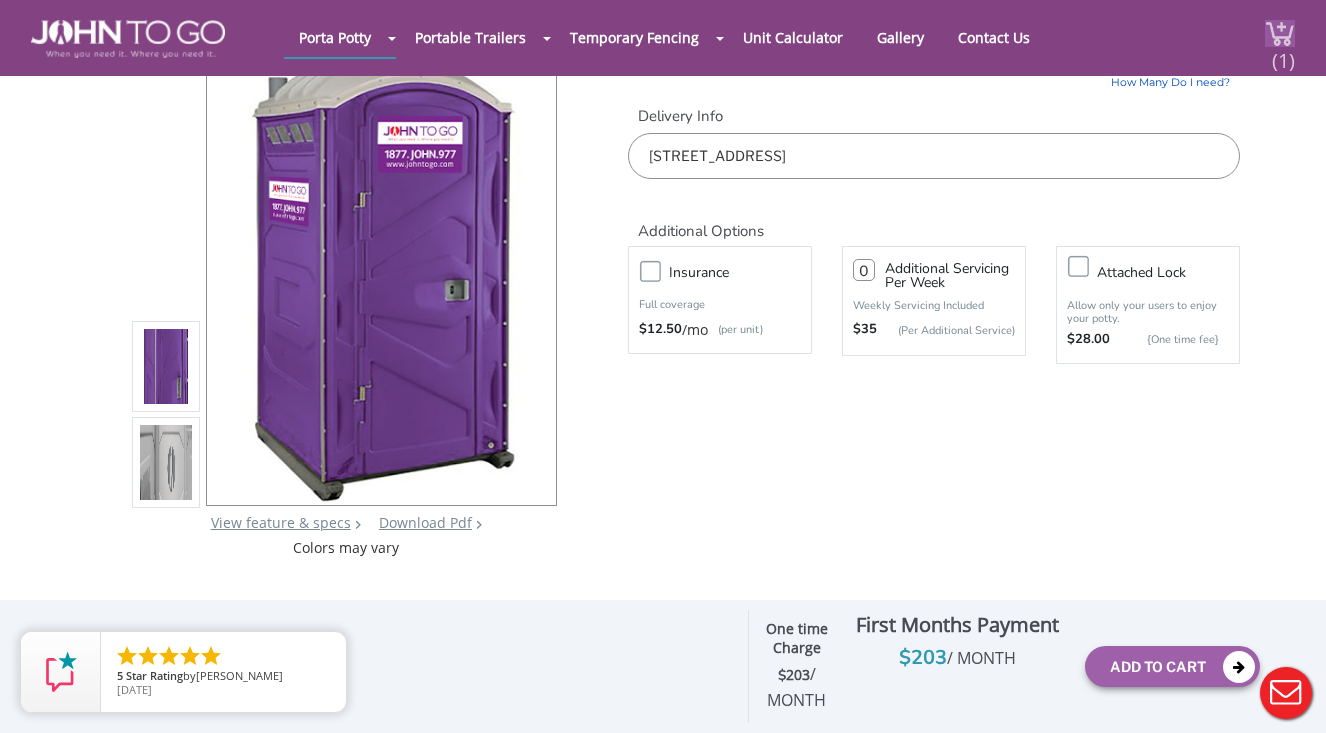 click at bounding box center [1280, 33] 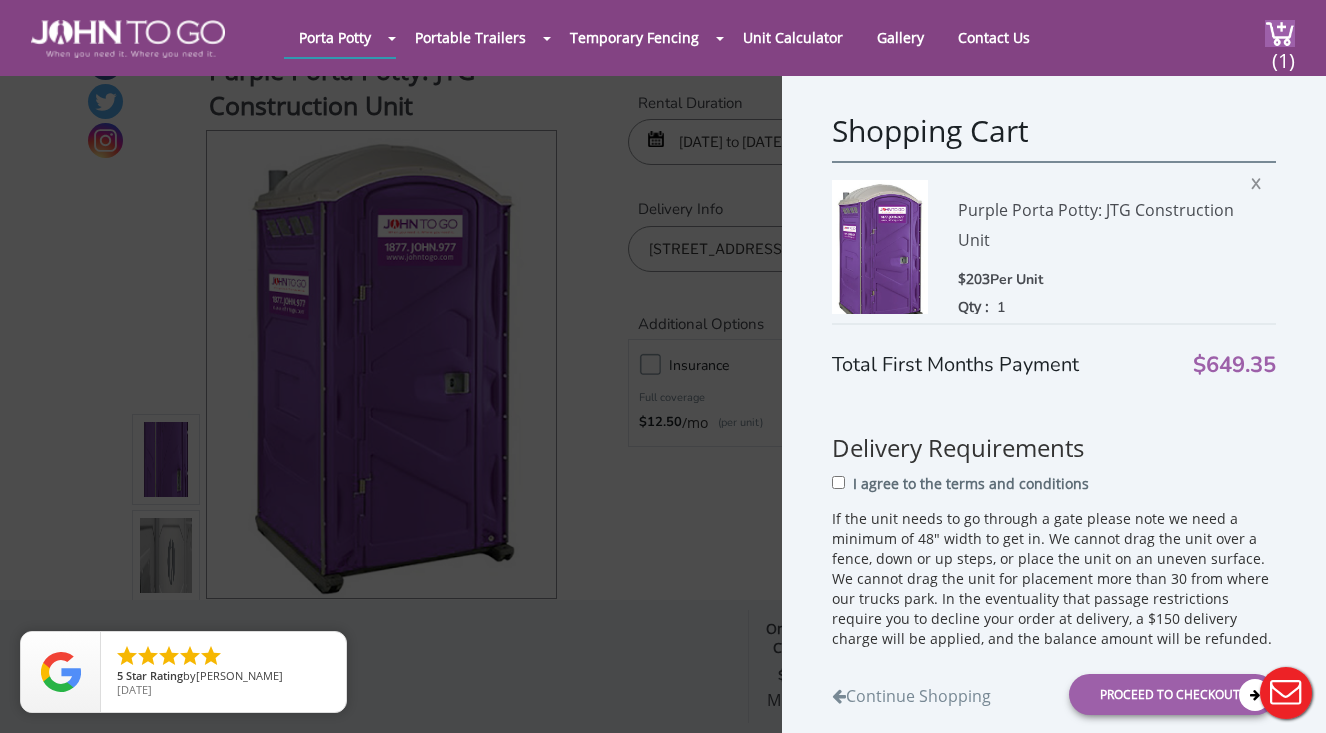 scroll, scrollTop: 37, scrollLeft: 0, axis: vertical 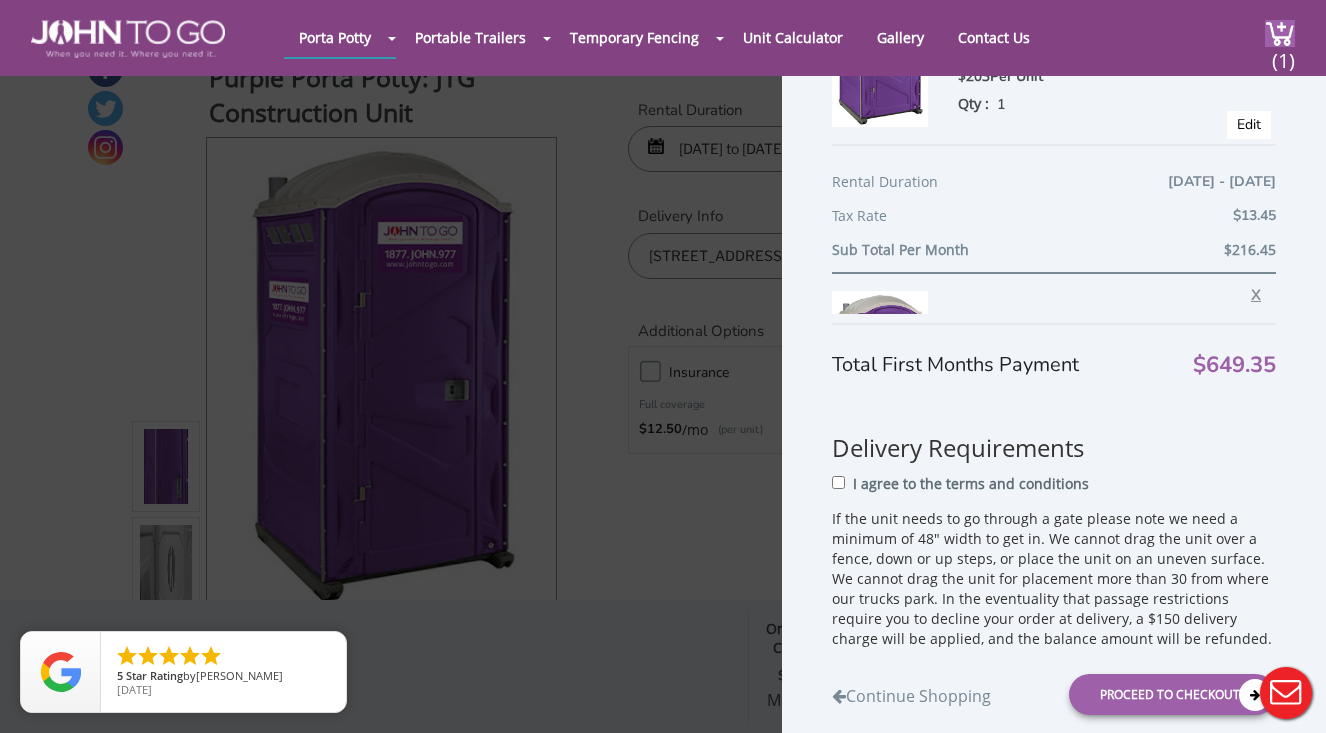 click on "X" at bounding box center (1261, 292) 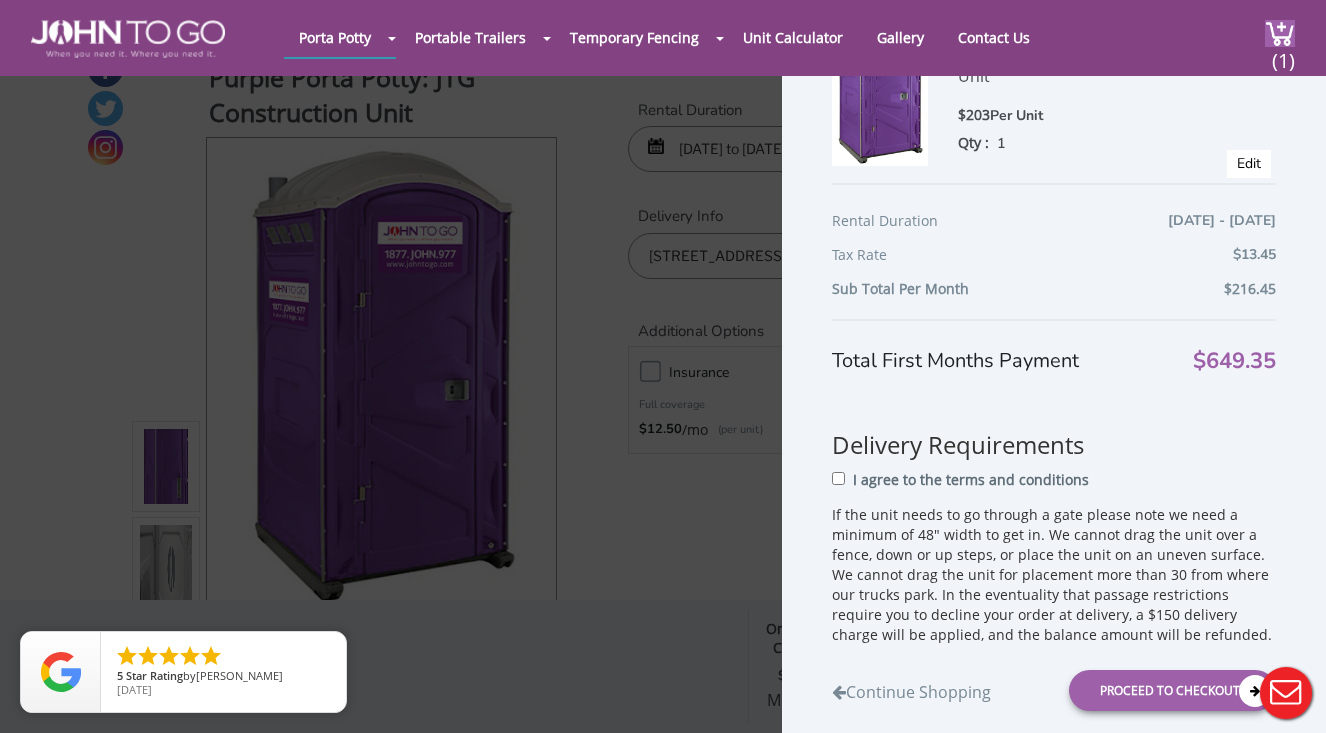 scroll, scrollTop: 417, scrollLeft: 0, axis: vertical 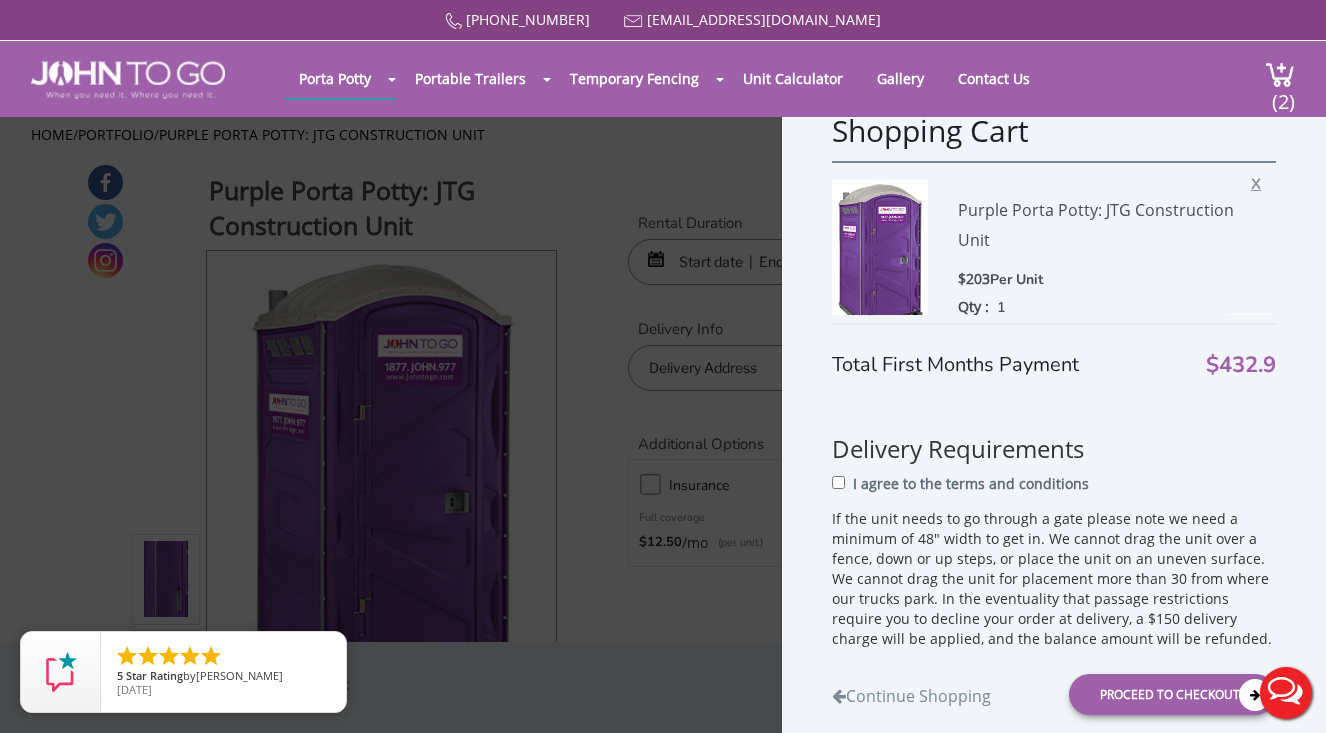 click on "X" at bounding box center (1261, 181) 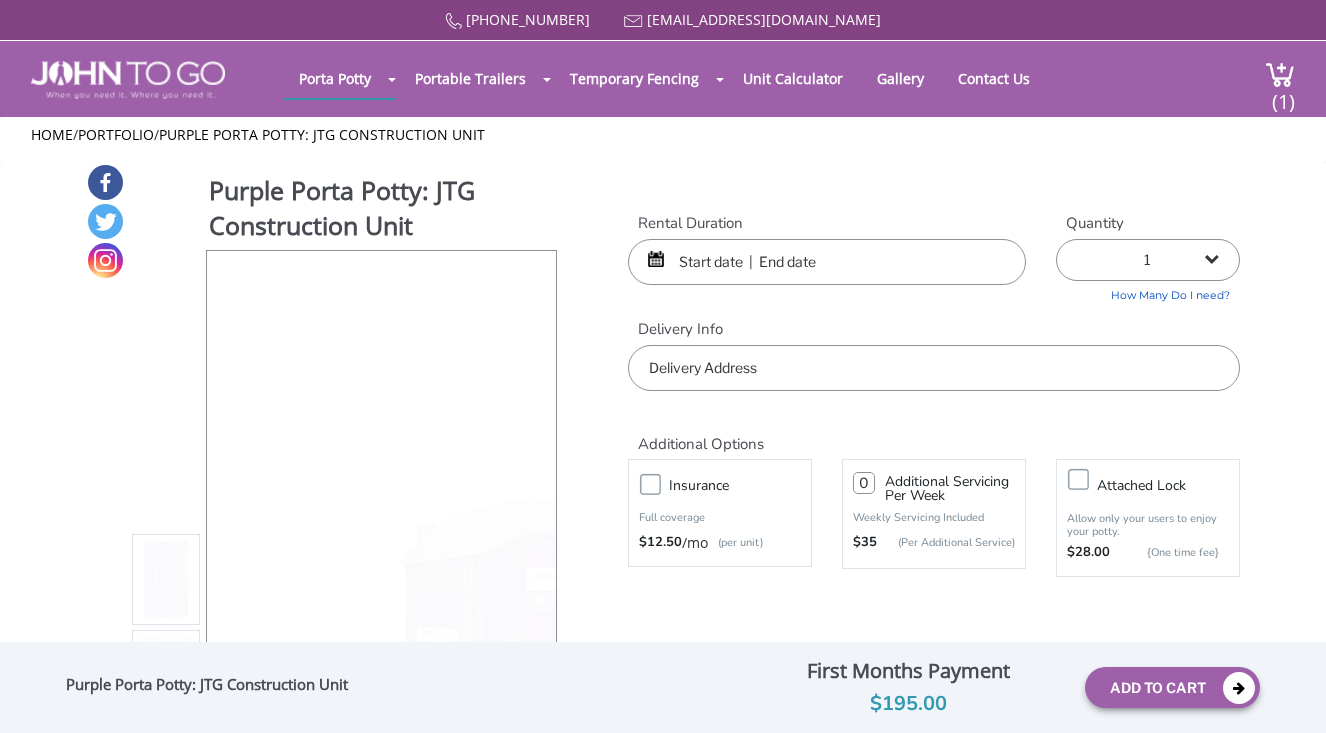 scroll, scrollTop: 0, scrollLeft: 0, axis: both 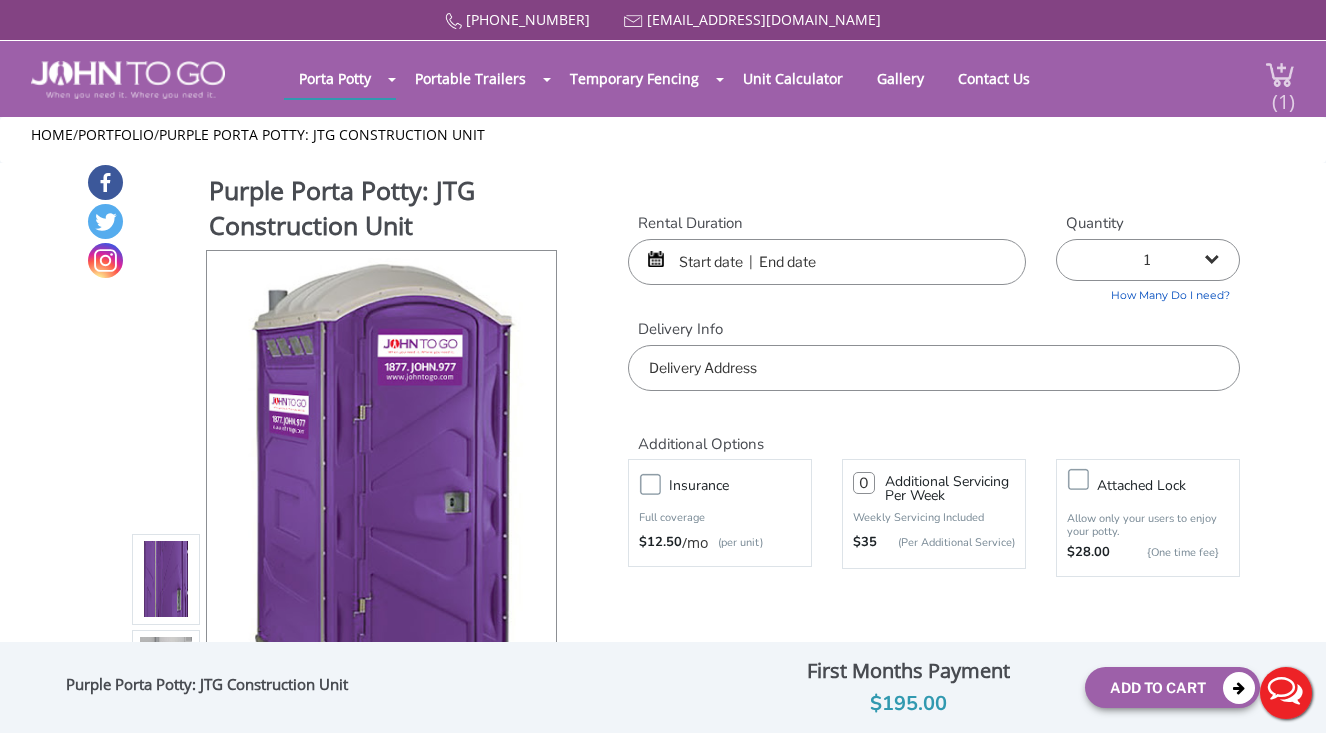 click on "(1)" at bounding box center (1283, 93) 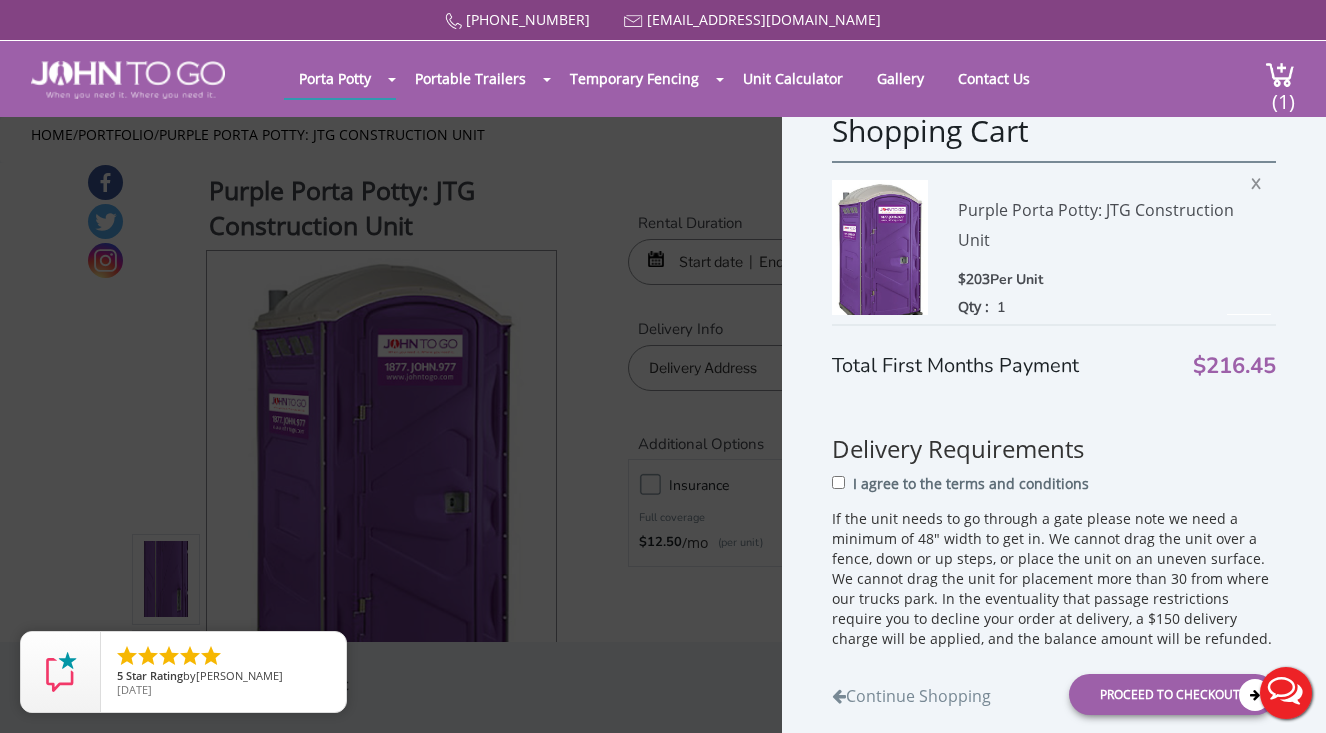 click on "I agree to the terms and conditions" at bounding box center [838, 482] 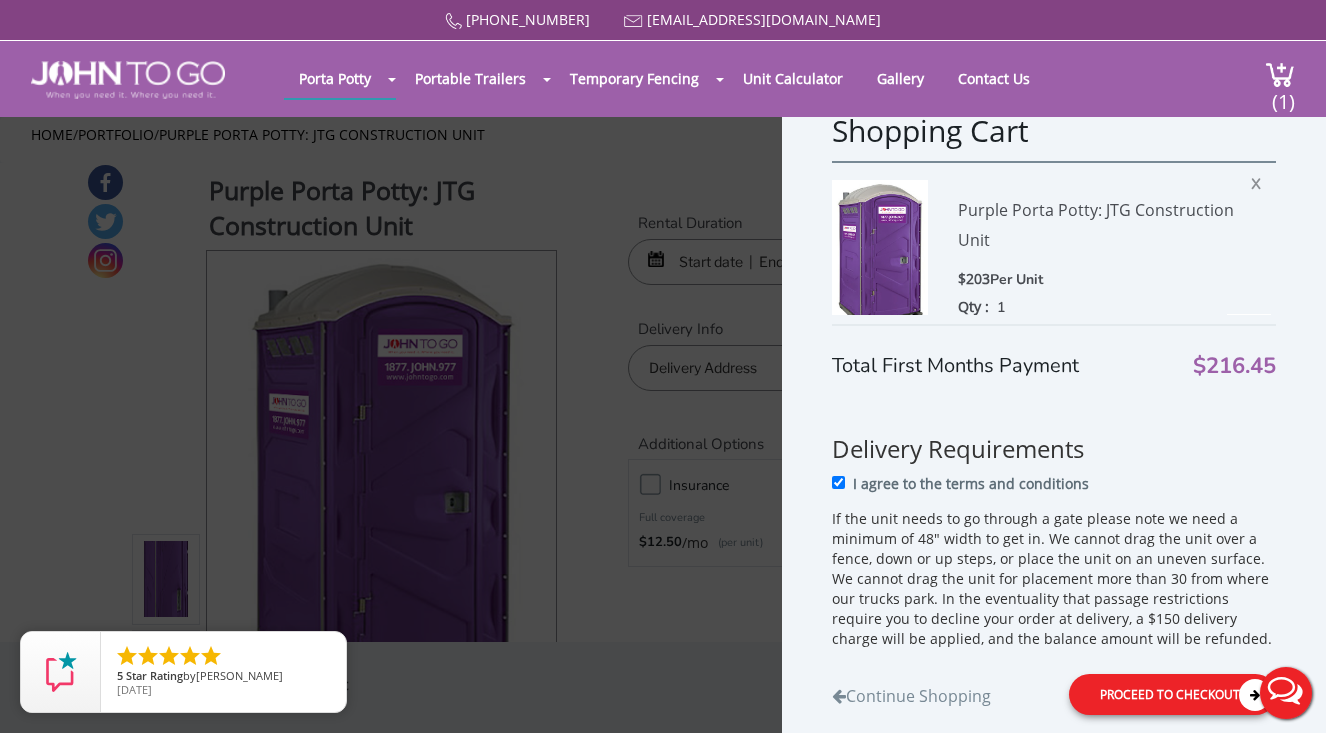 scroll, scrollTop: 0, scrollLeft: 0, axis: both 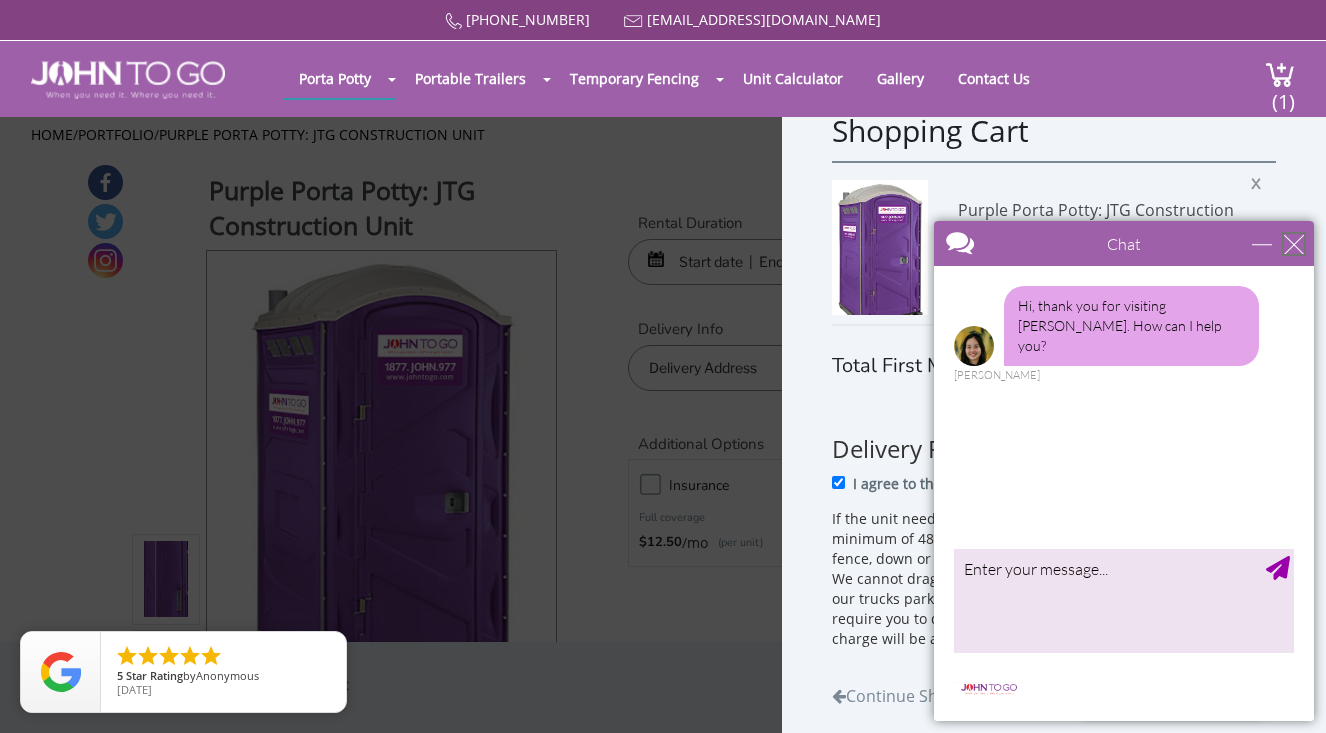 click at bounding box center [1294, 244] 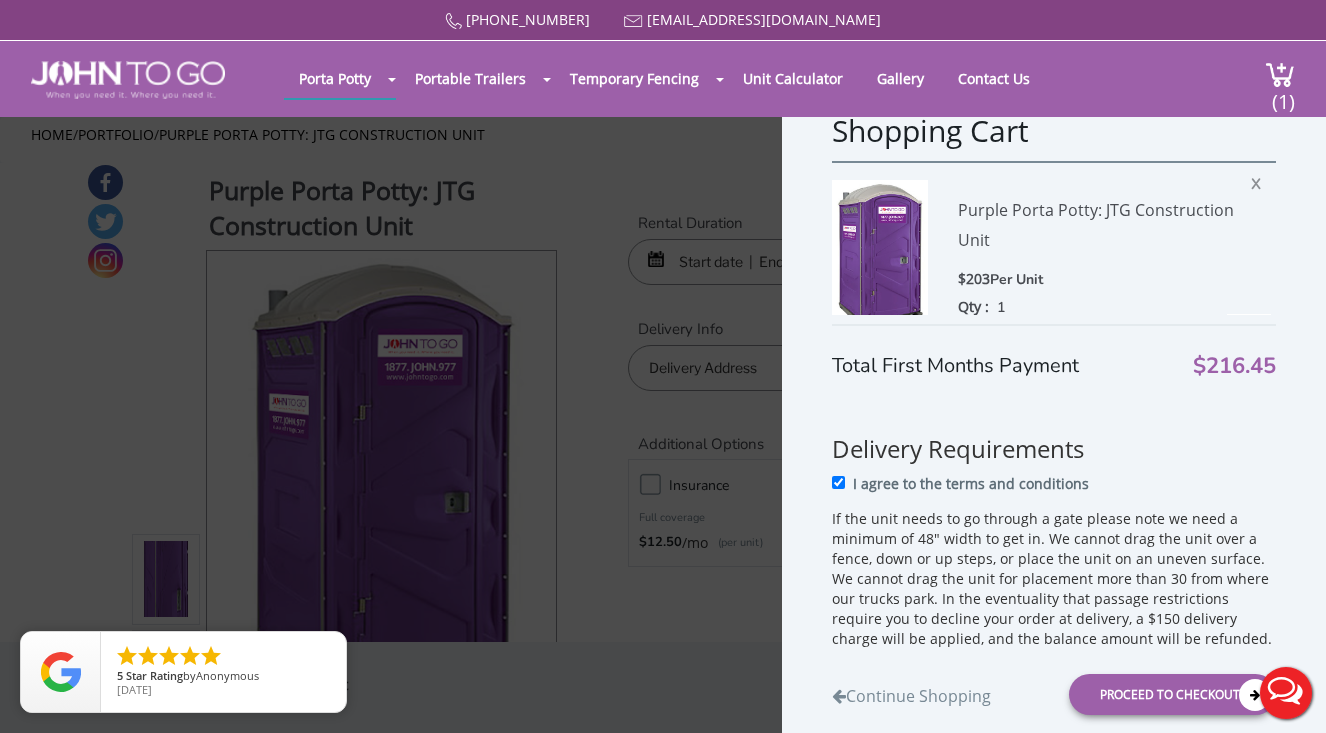 scroll, scrollTop: 0, scrollLeft: 0, axis: both 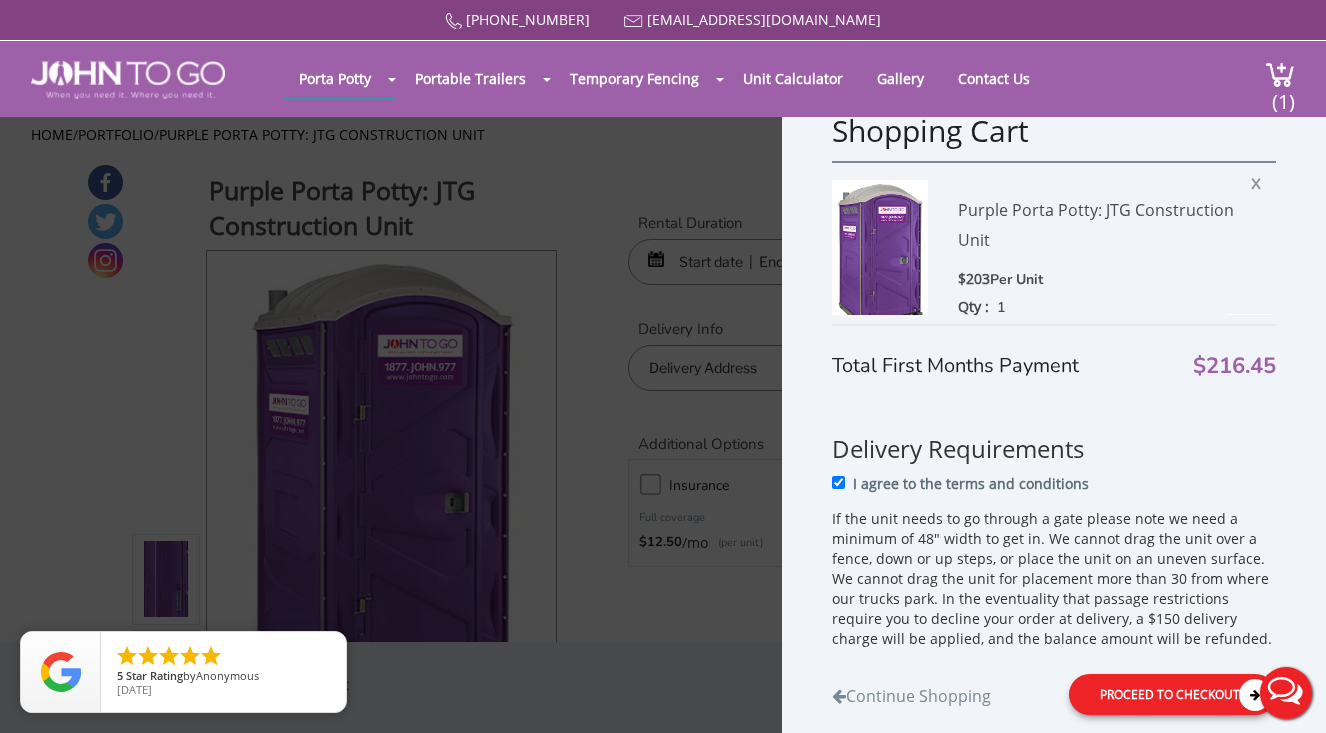 click on "Proceed to Checkout" at bounding box center [1172, 694] 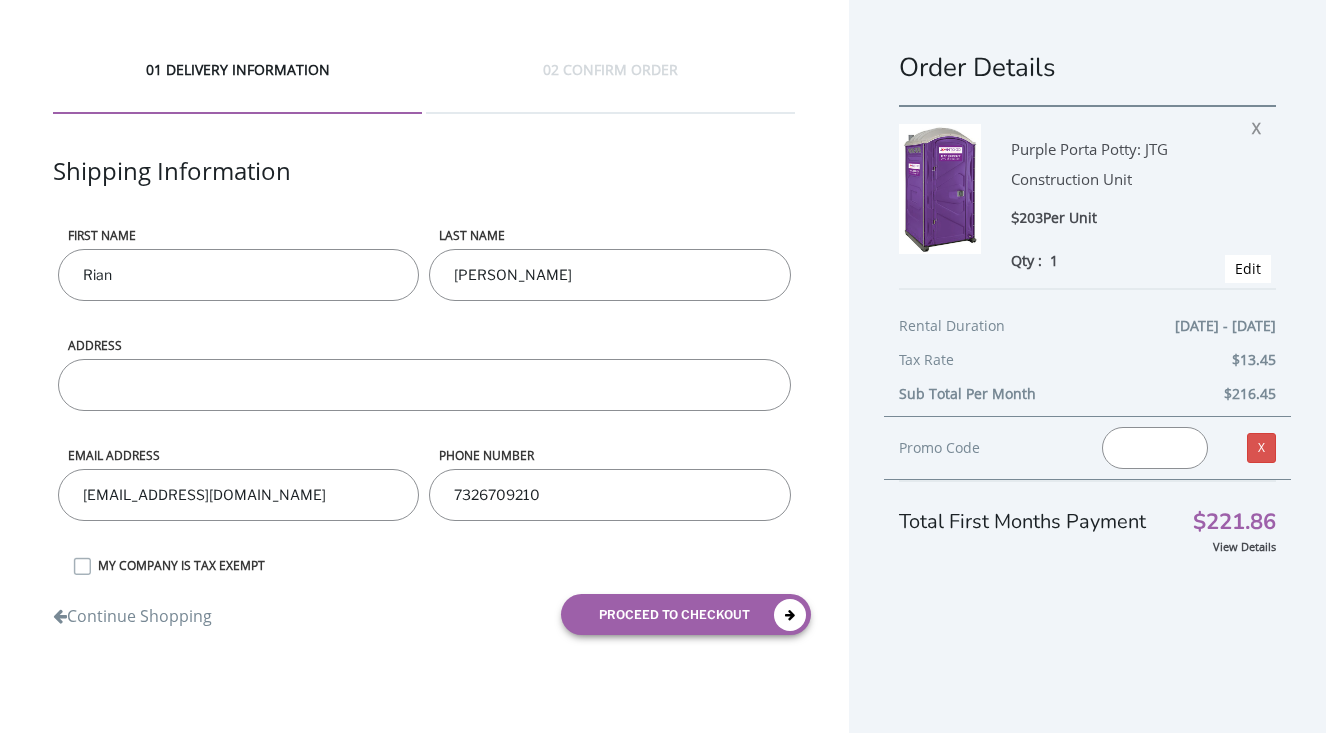 scroll, scrollTop: 0, scrollLeft: 0, axis: both 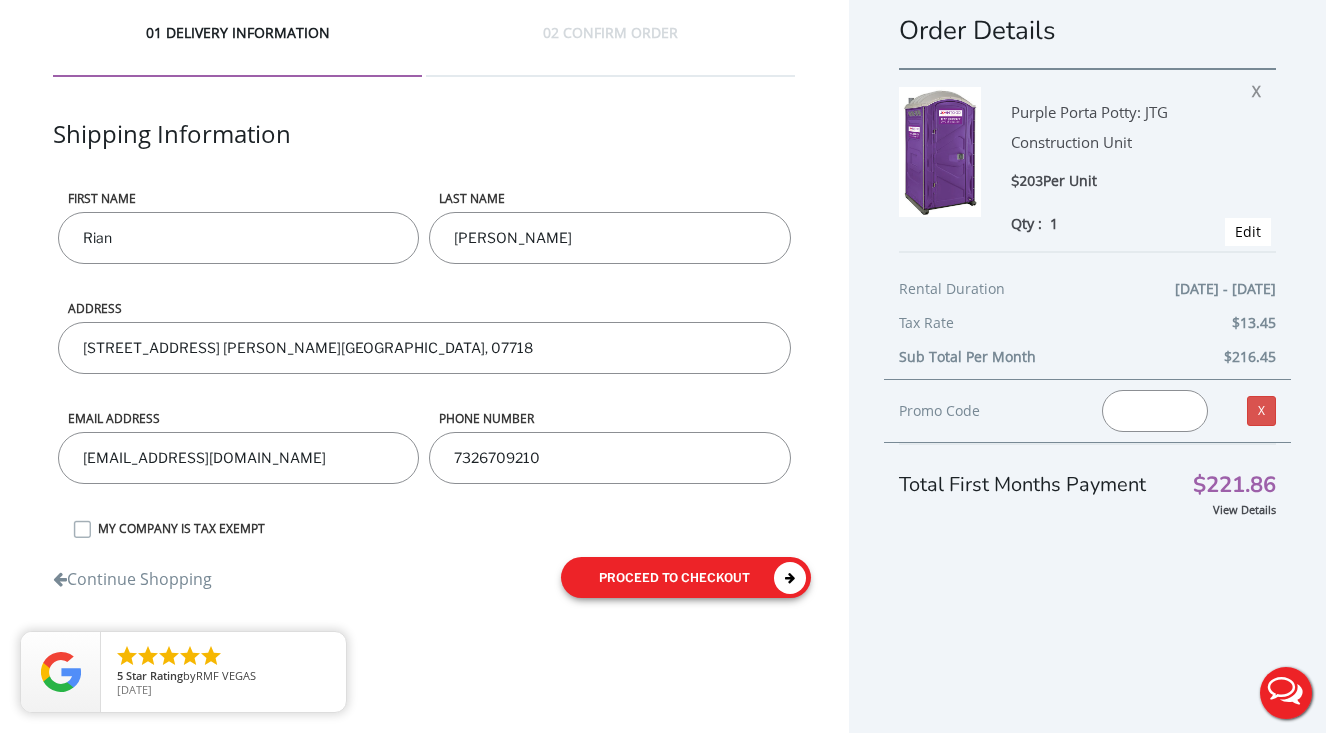 type on "[STREET_ADDRESS] [PERSON_NAME][GEOGRAPHIC_DATA], 07718" 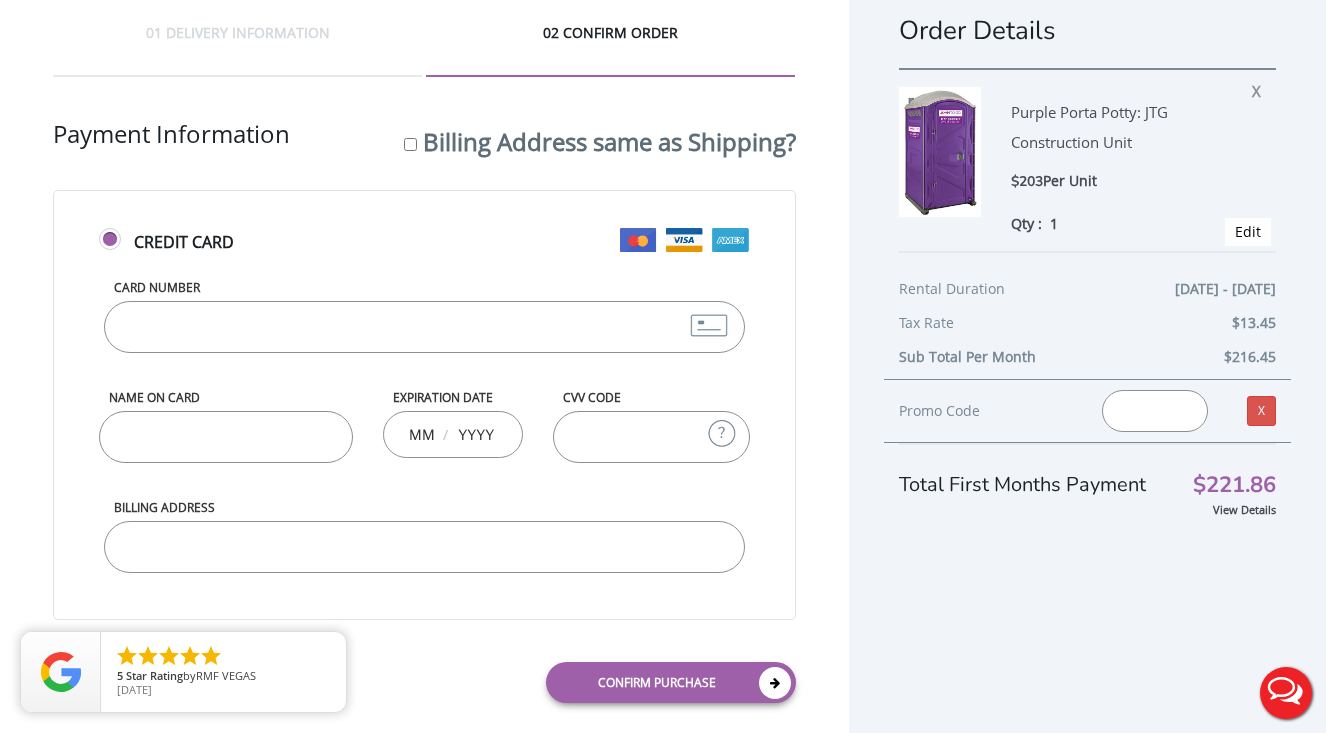 click on "Card Number" at bounding box center (424, 327) 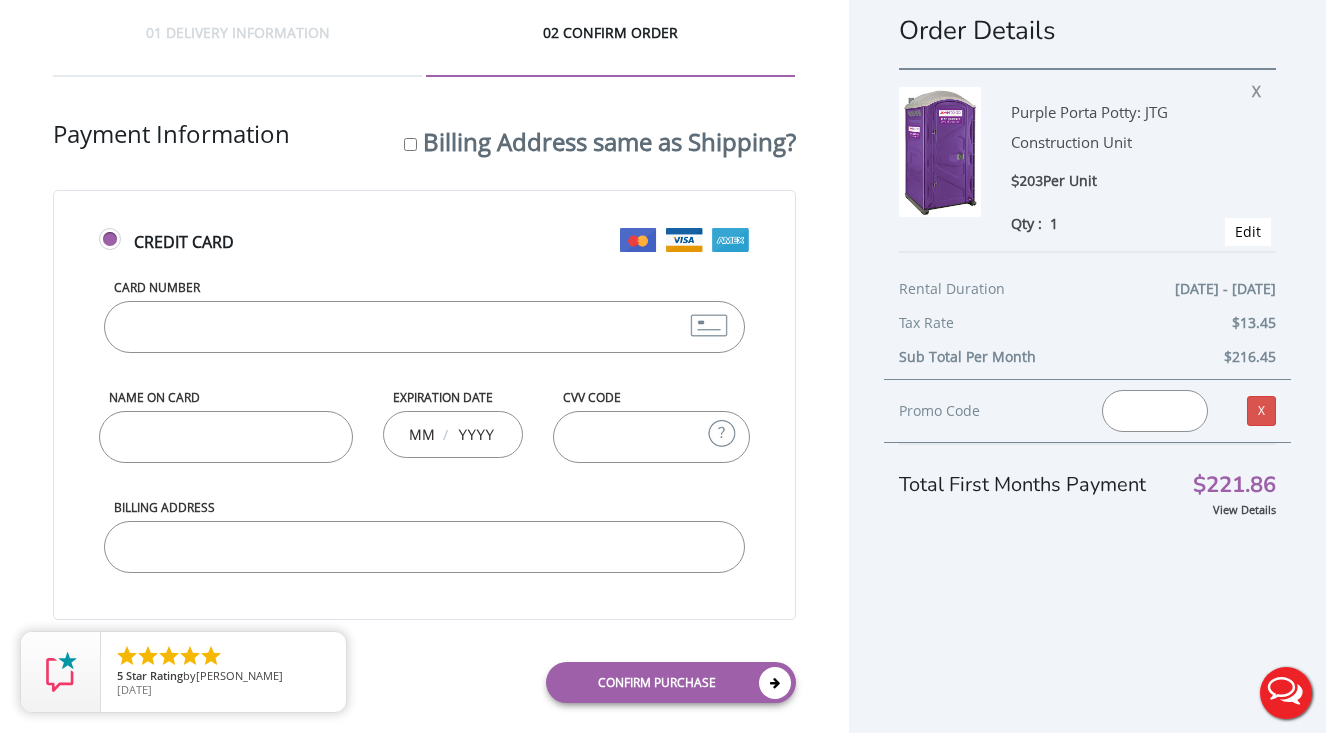 type on "[CREDIT_CARD_NUMBER]" 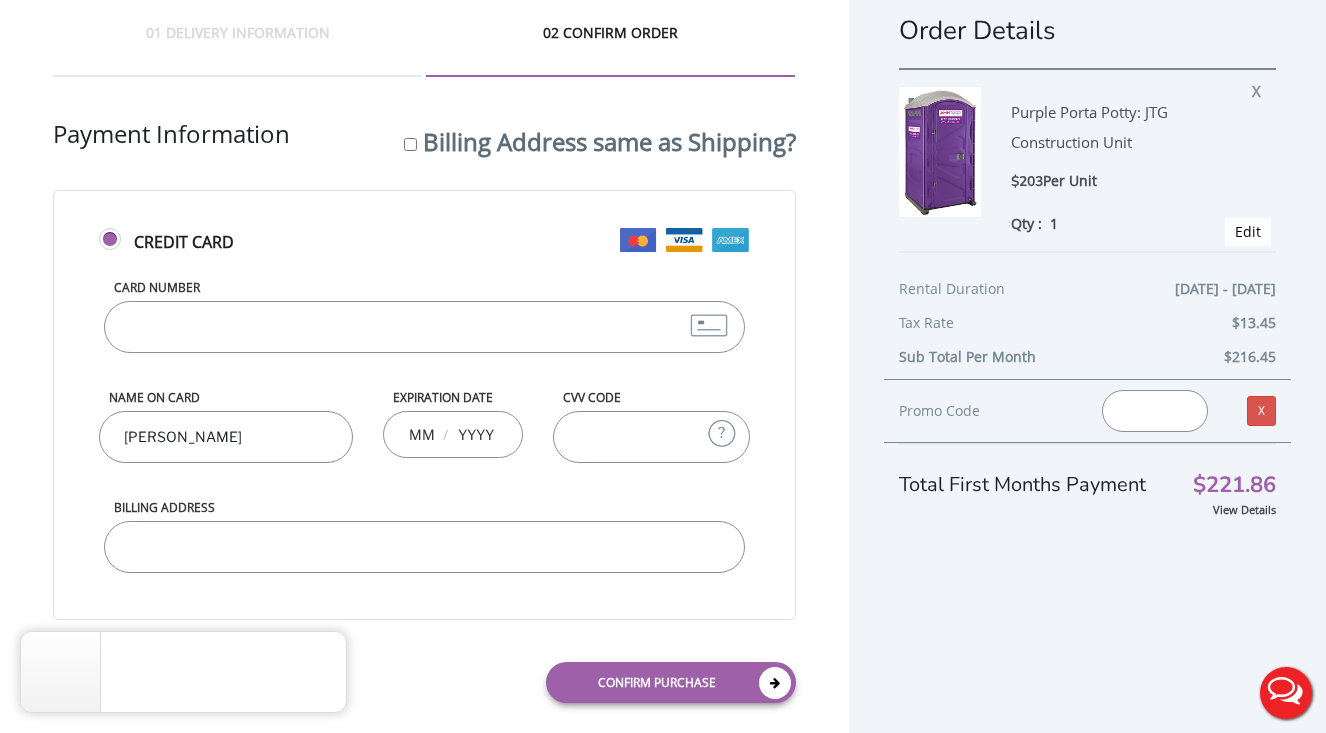 type on "[PERSON_NAME]" 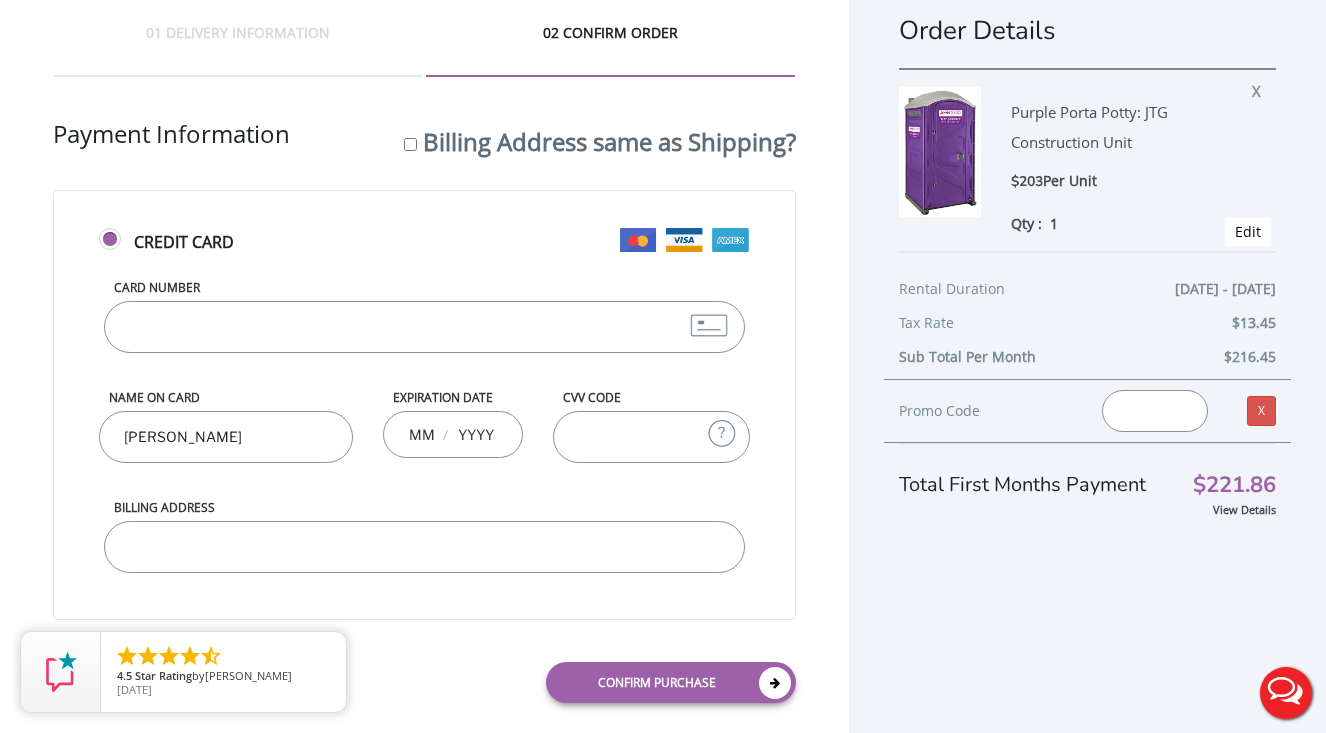 click at bounding box center [421, 434] 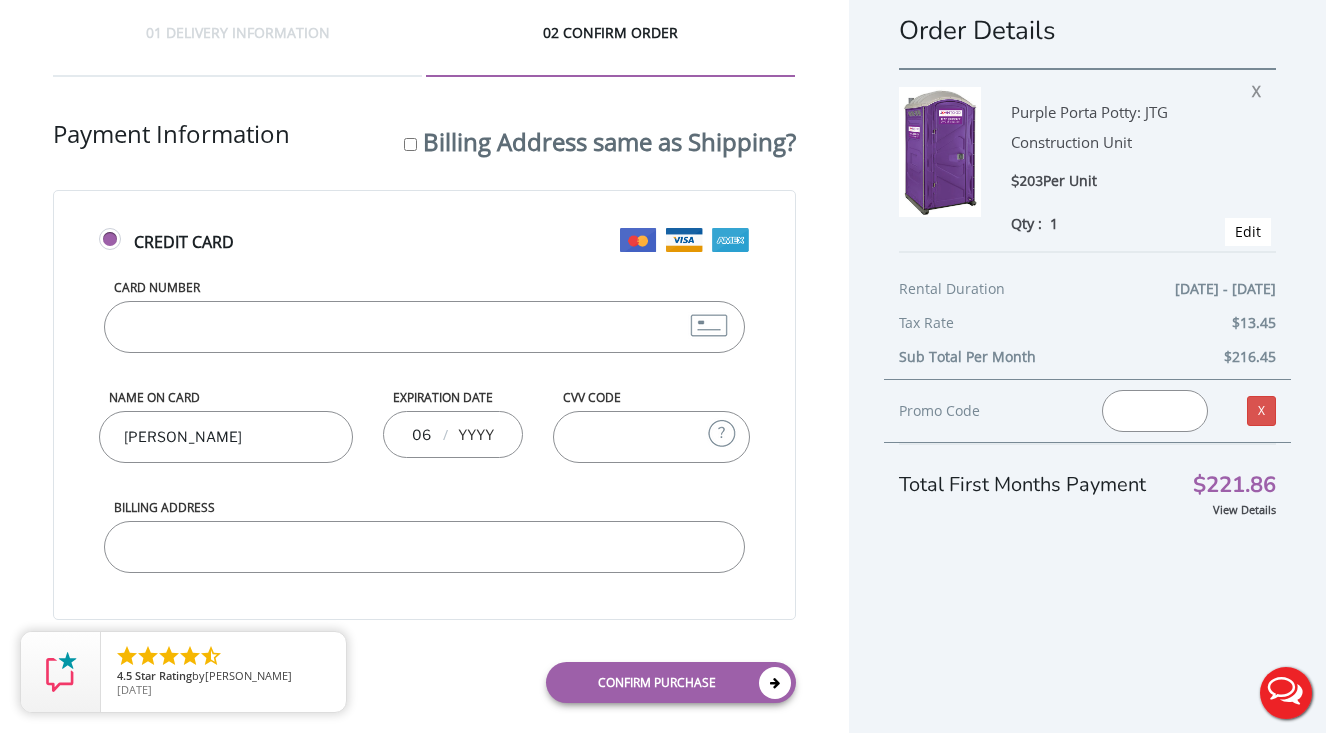 type on "06" 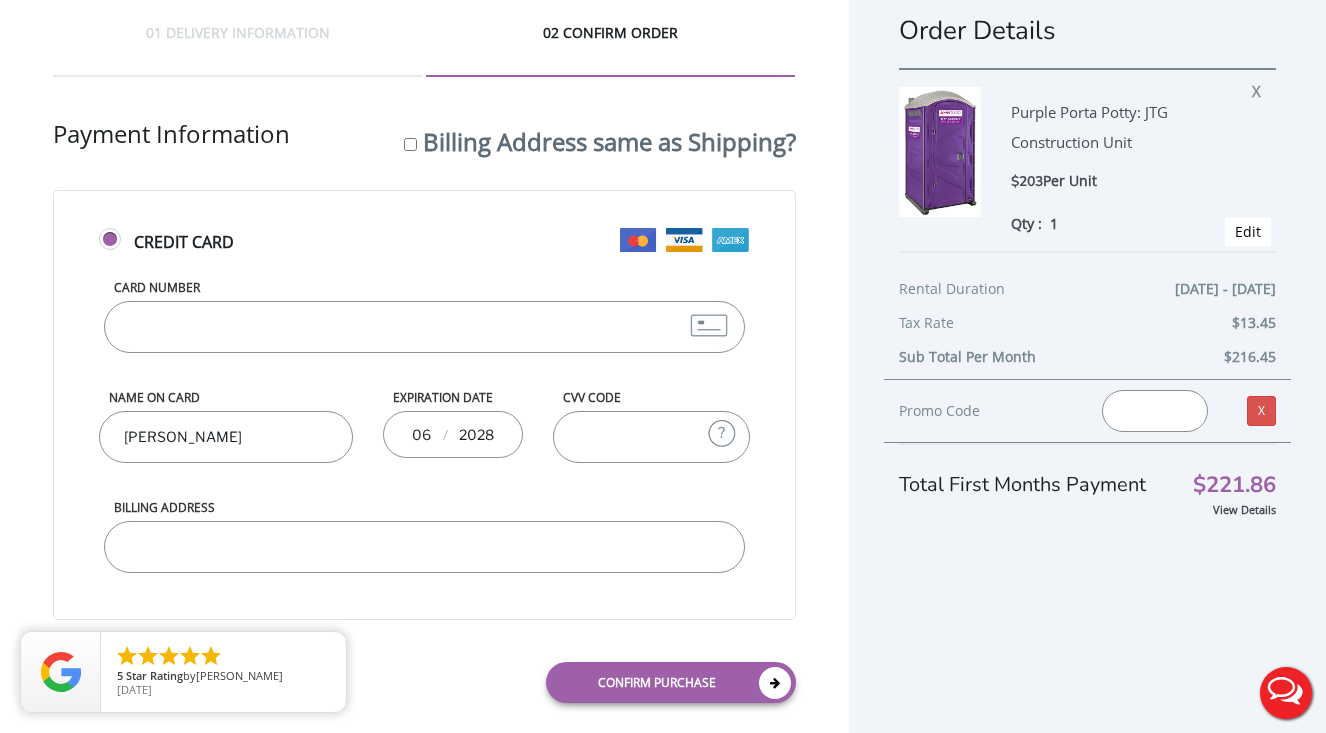 type on "2028" 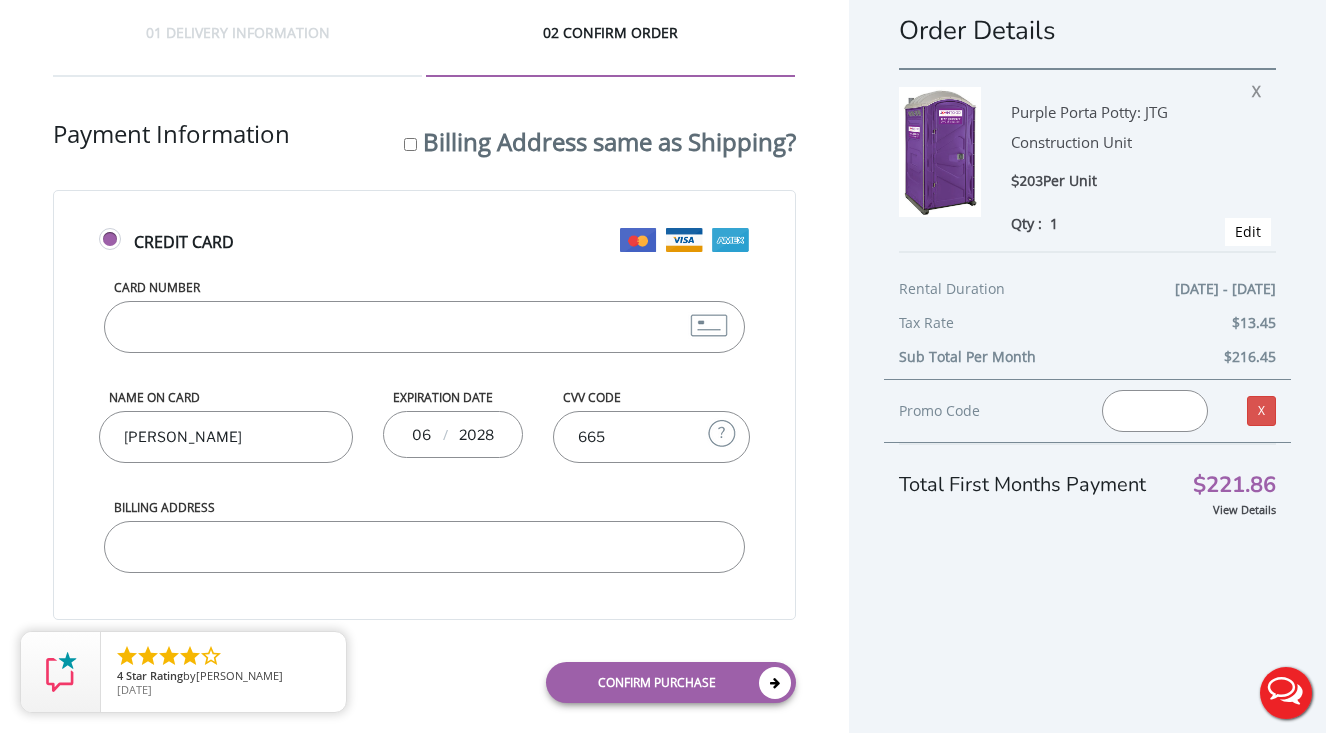 type on "665" 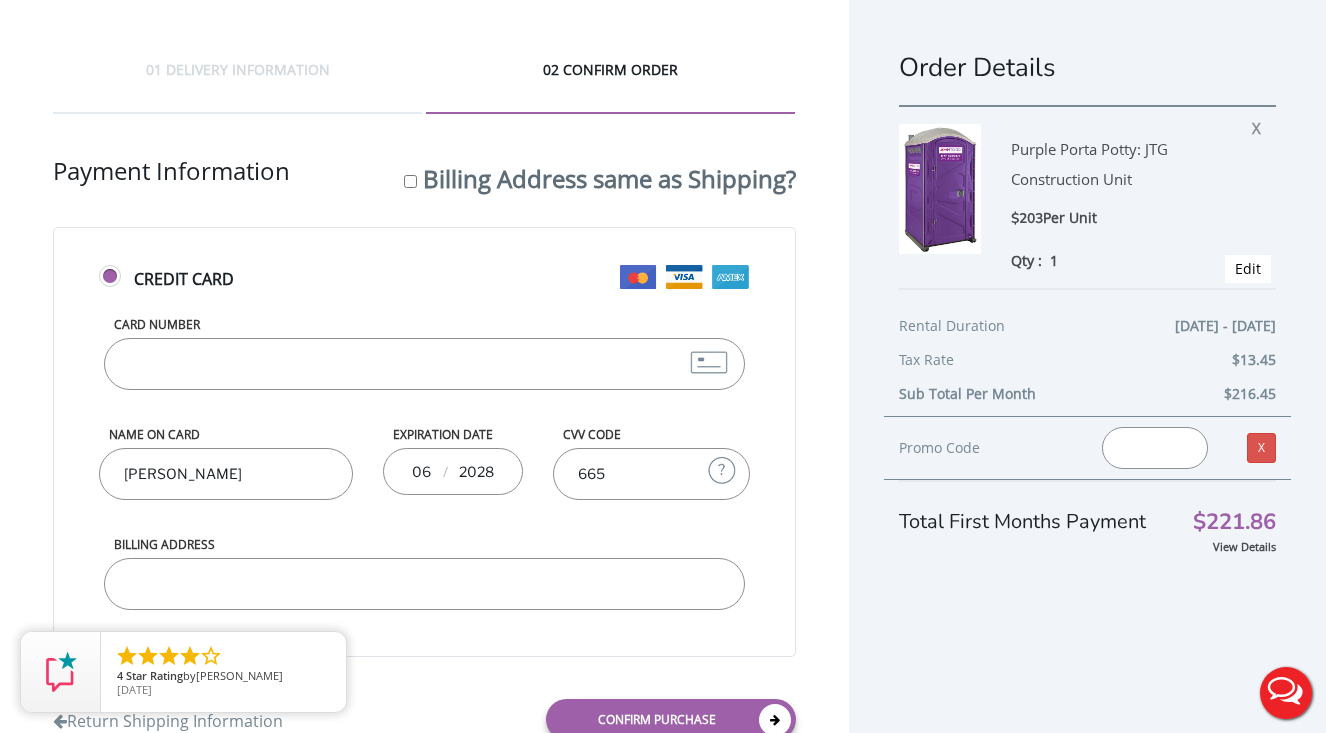 scroll, scrollTop: 0, scrollLeft: 0, axis: both 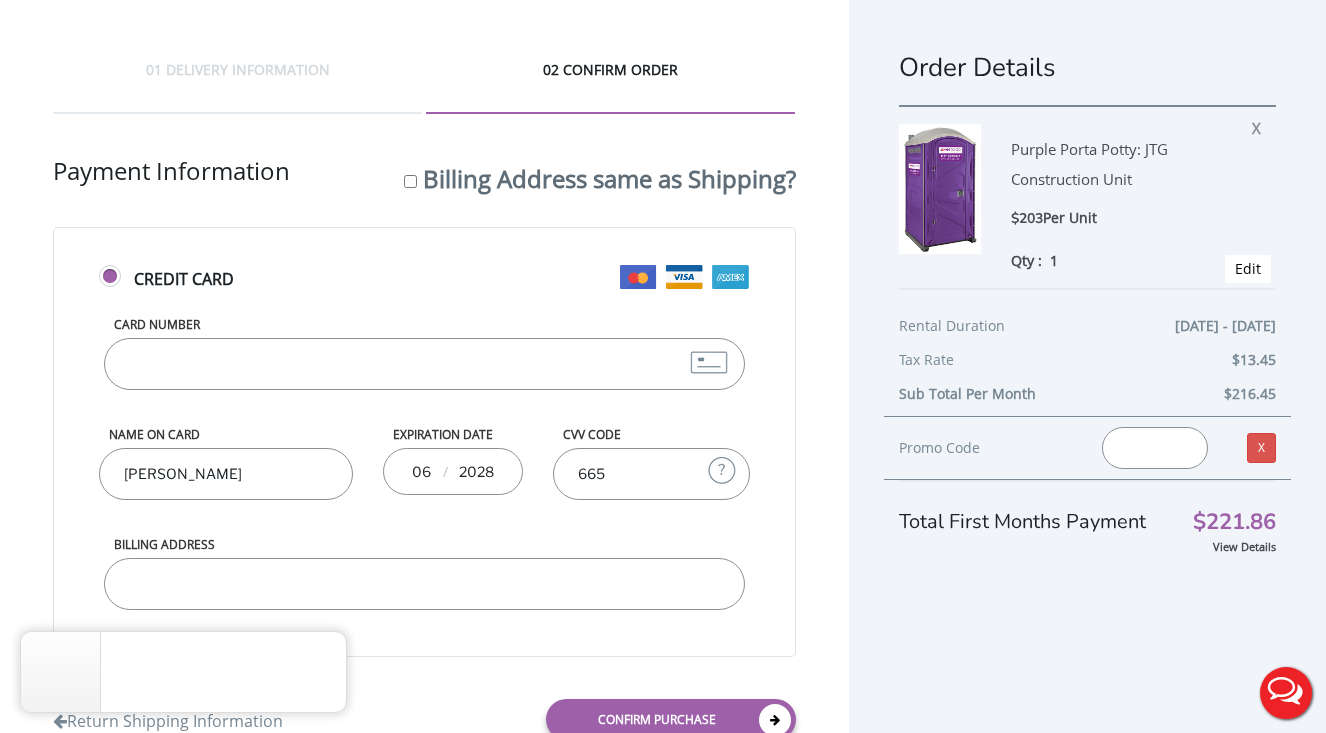click on "Billing Address same as Shipping?" at bounding box center (609, 178) 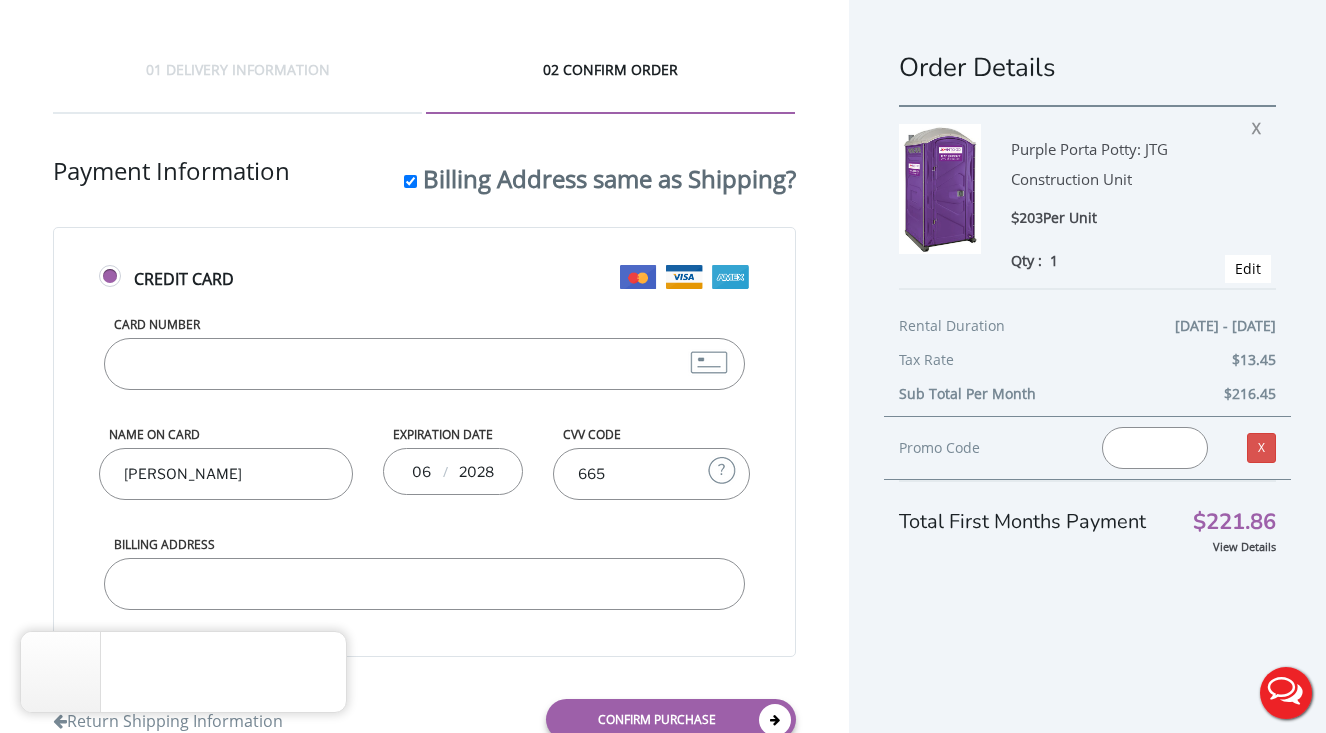 type on "[STREET_ADDRESS] [PERSON_NAME][GEOGRAPHIC_DATA], 07718" 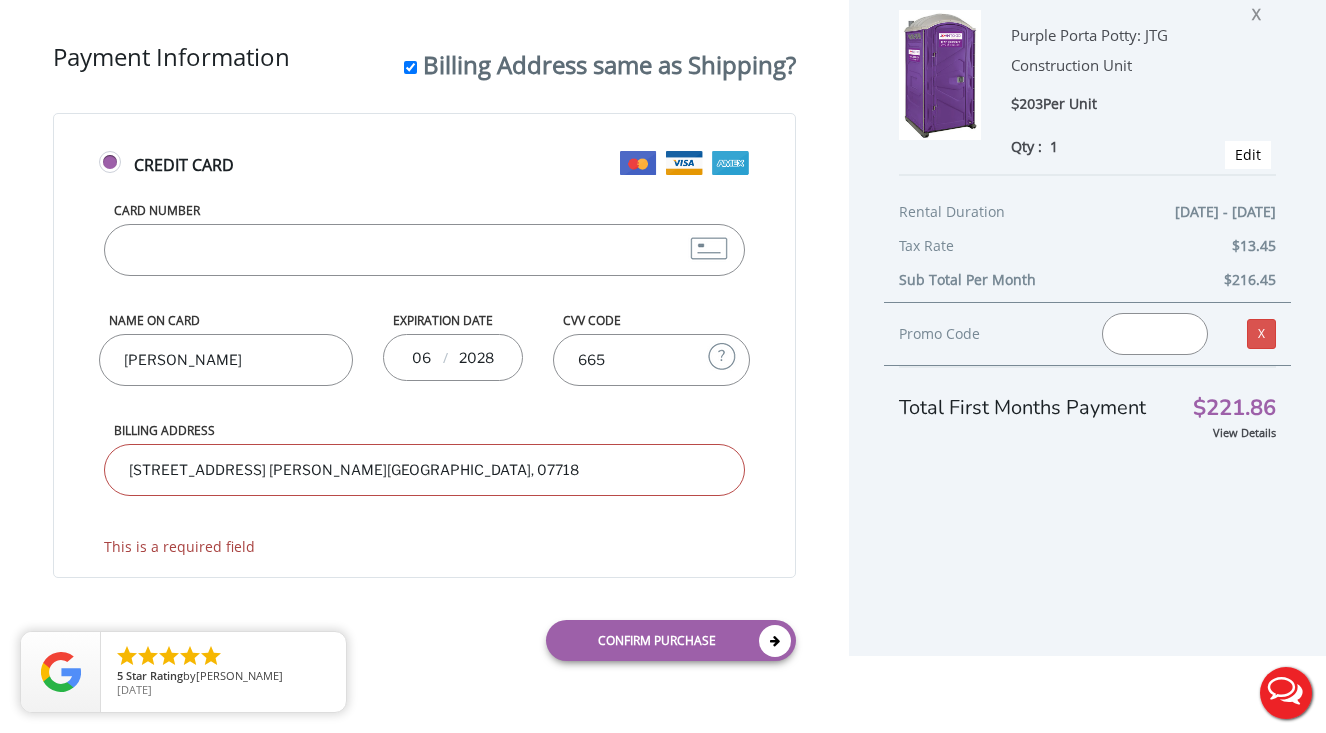 scroll, scrollTop: 113, scrollLeft: 0, axis: vertical 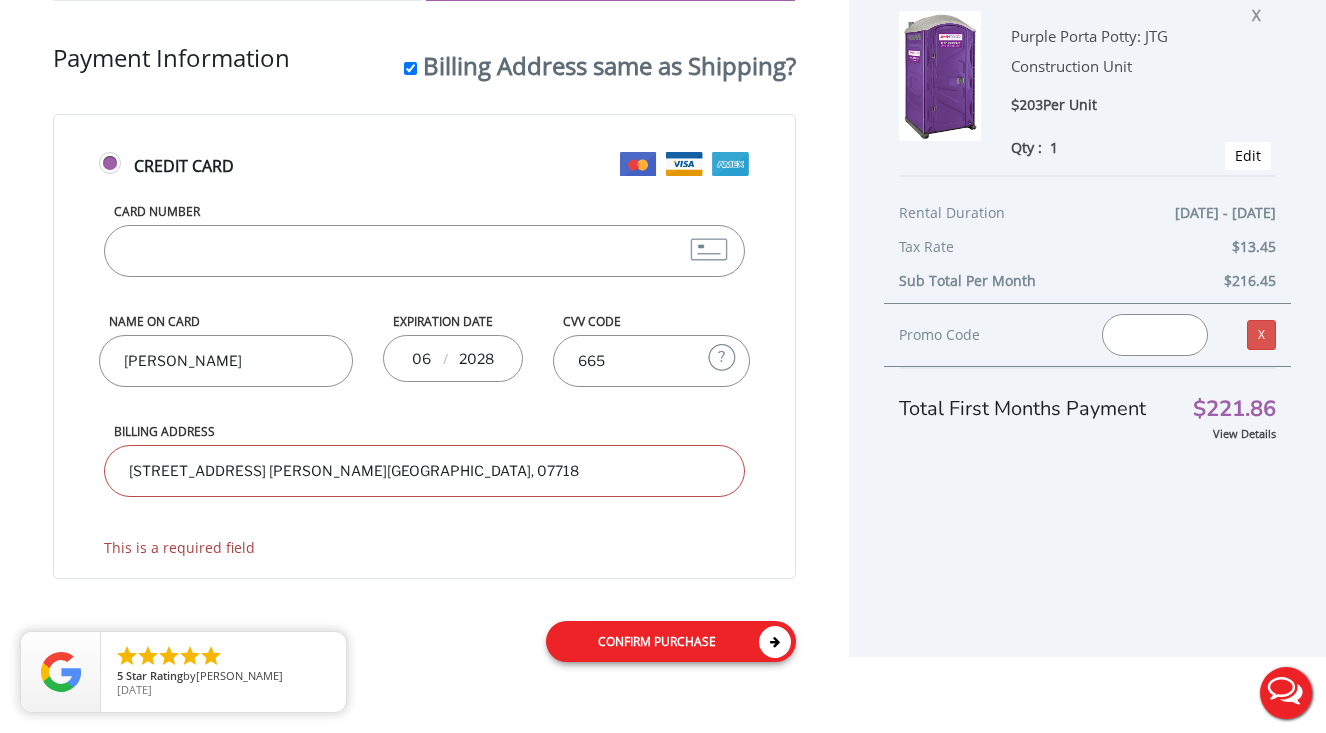 click on "Confirm purchase" at bounding box center [671, 641] 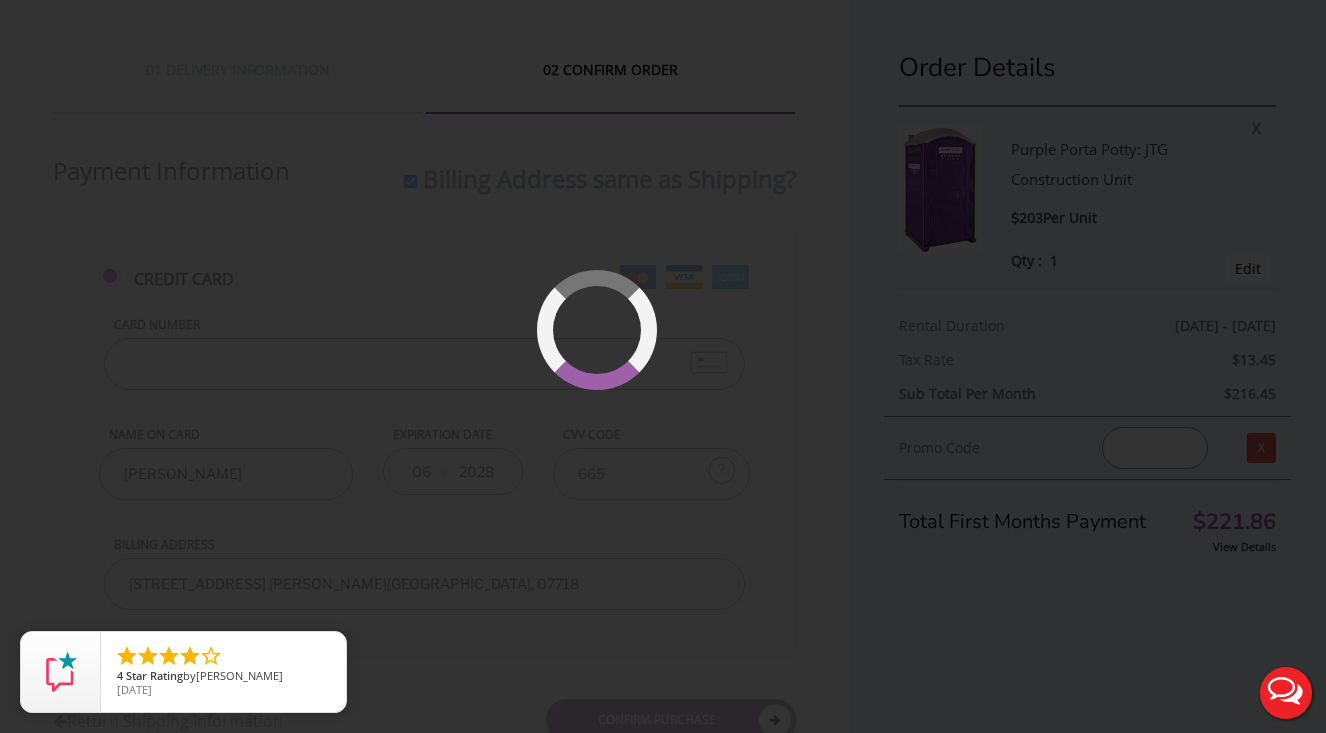 scroll, scrollTop: 0, scrollLeft: 0, axis: both 